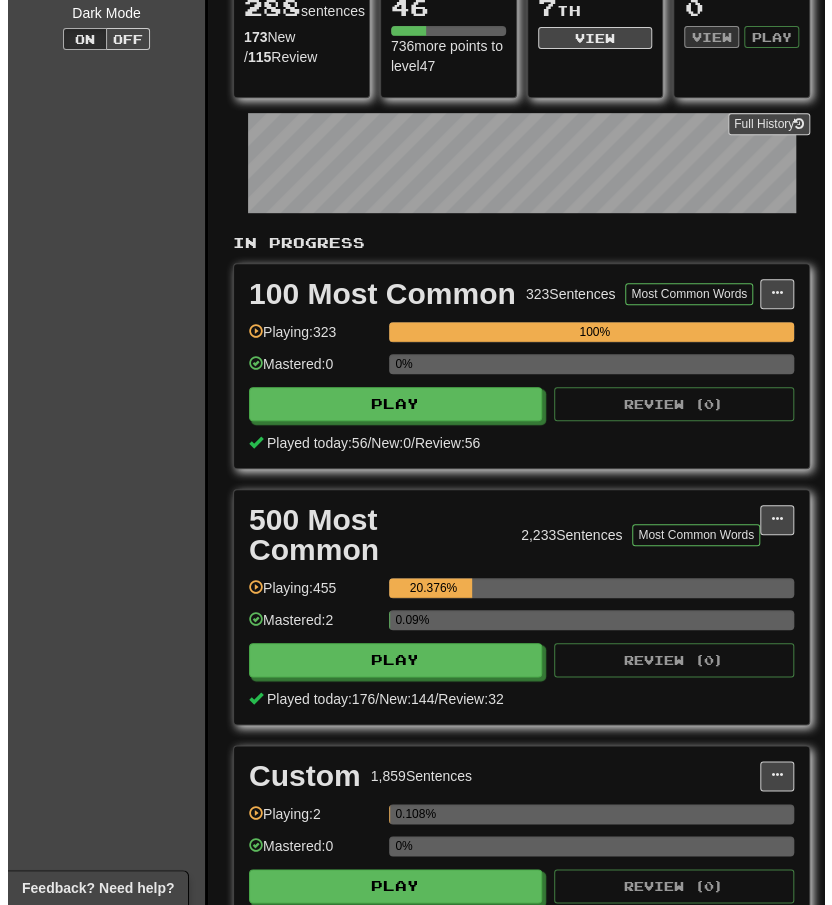 scroll, scrollTop: 300, scrollLeft: 0, axis: vertical 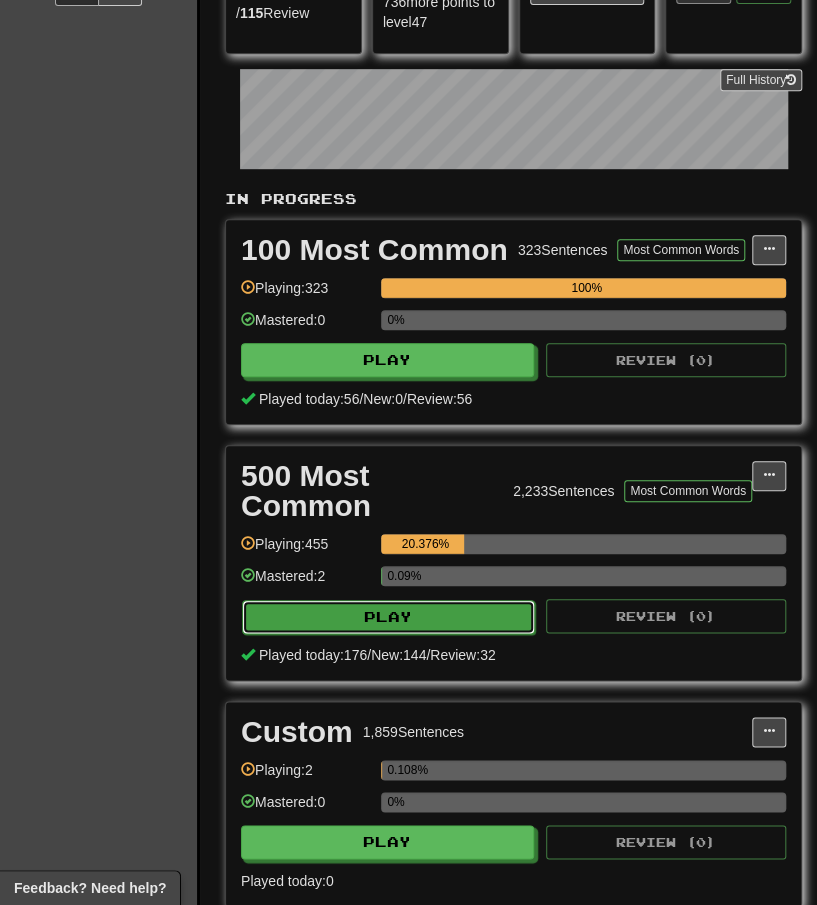 click on "Play" at bounding box center [388, 617] 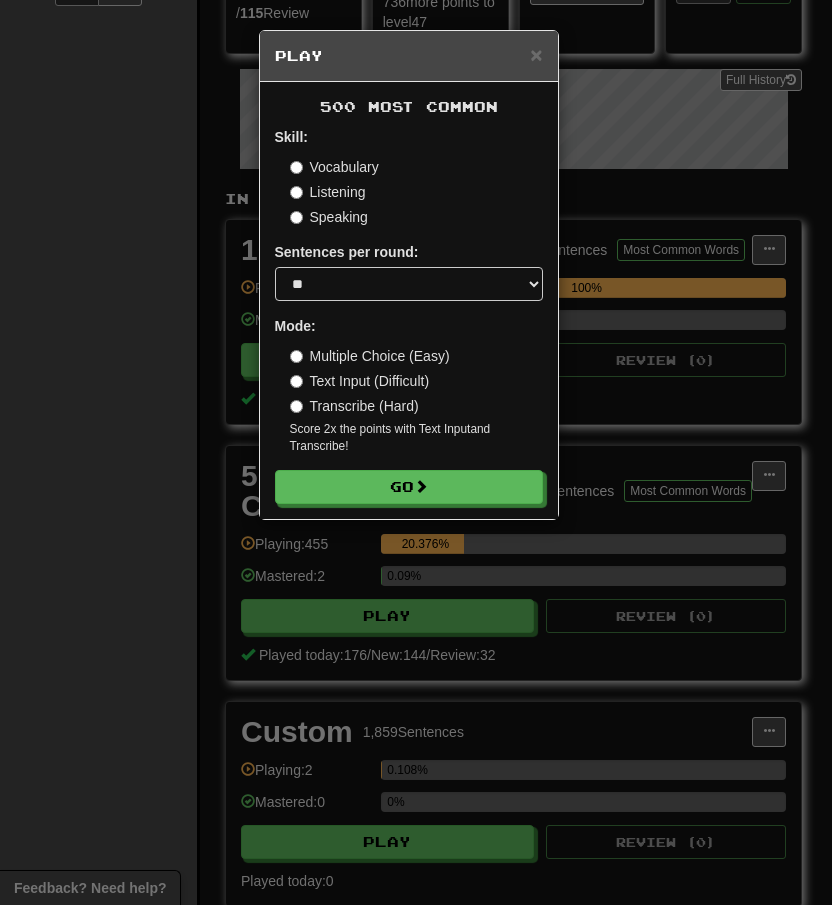 click on "Transcribe (Hard)" at bounding box center (354, 406) 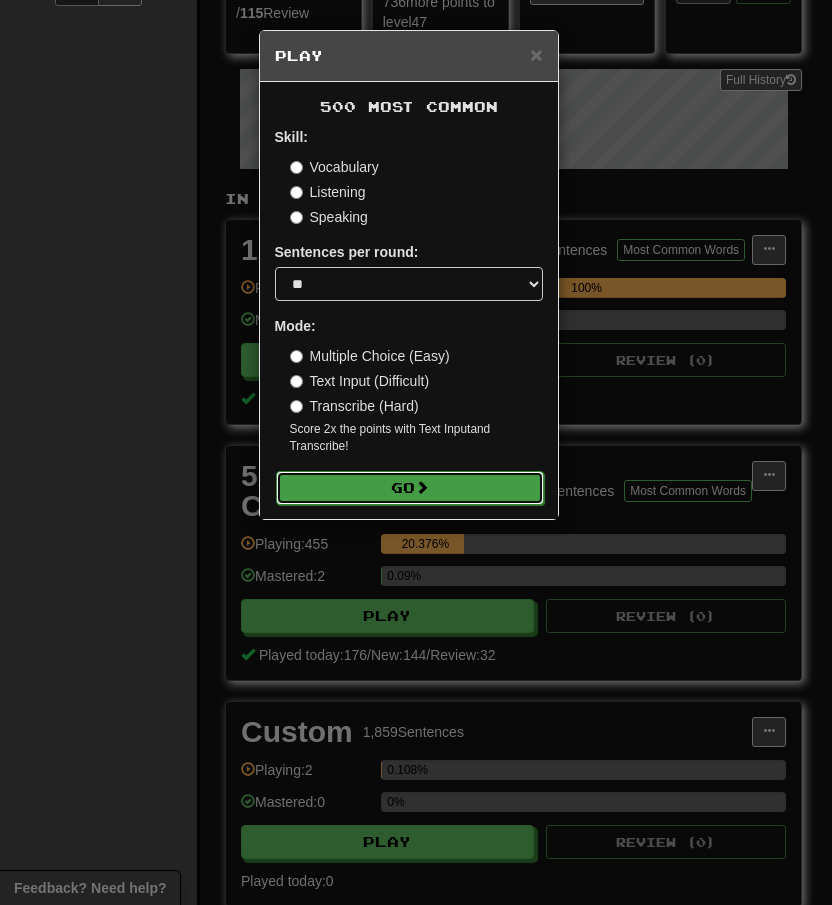 click on "Go" at bounding box center (410, 488) 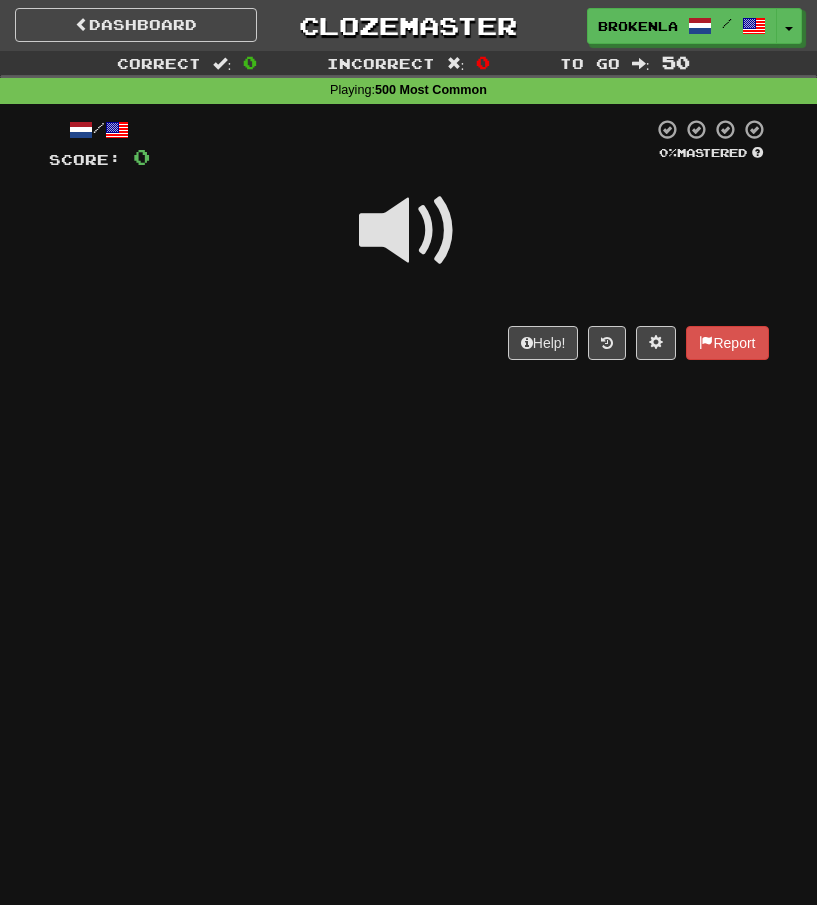 scroll, scrollTop: 0, scrollLeft: 0, axis: both 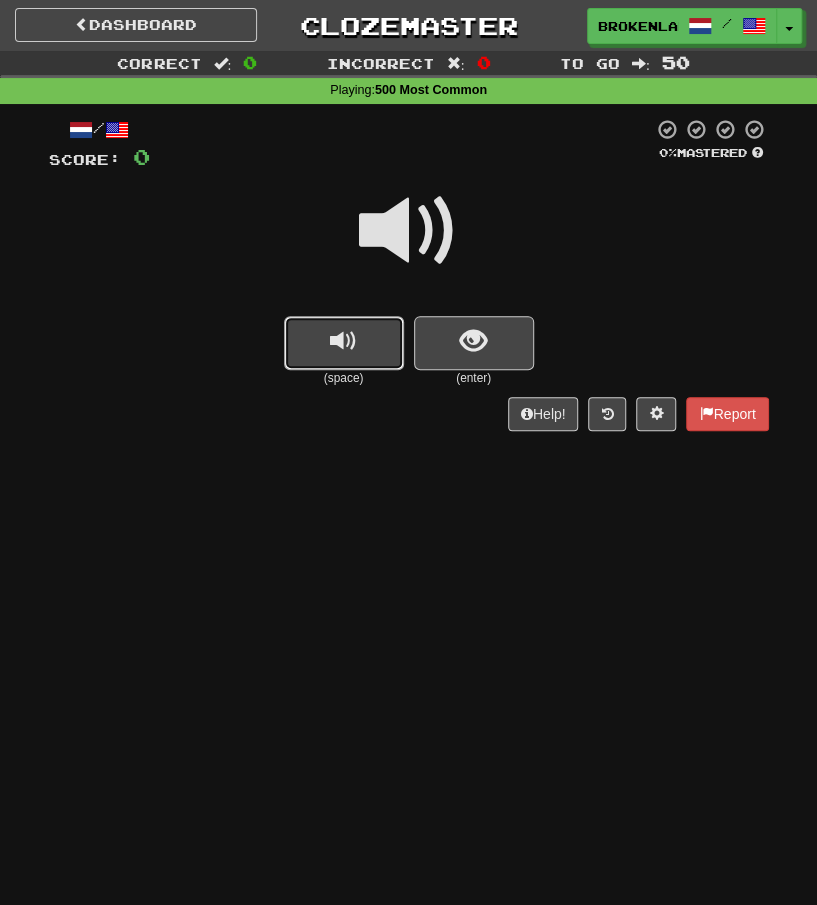 click at bounding box center (344, 343) 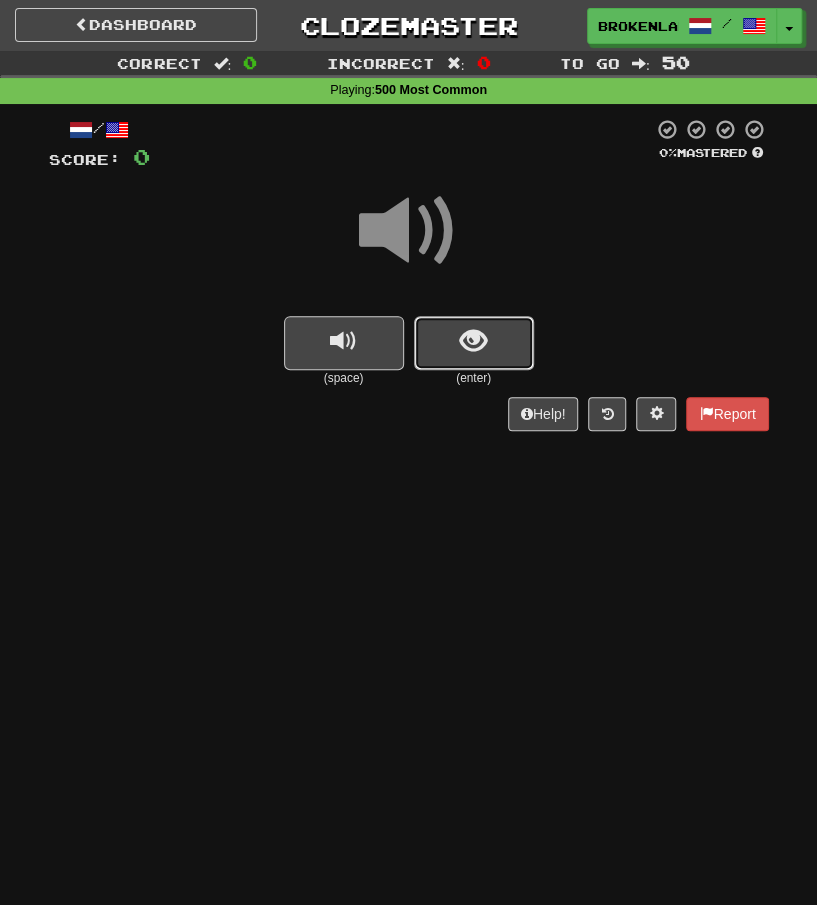 click at bounding box center (474, 343) 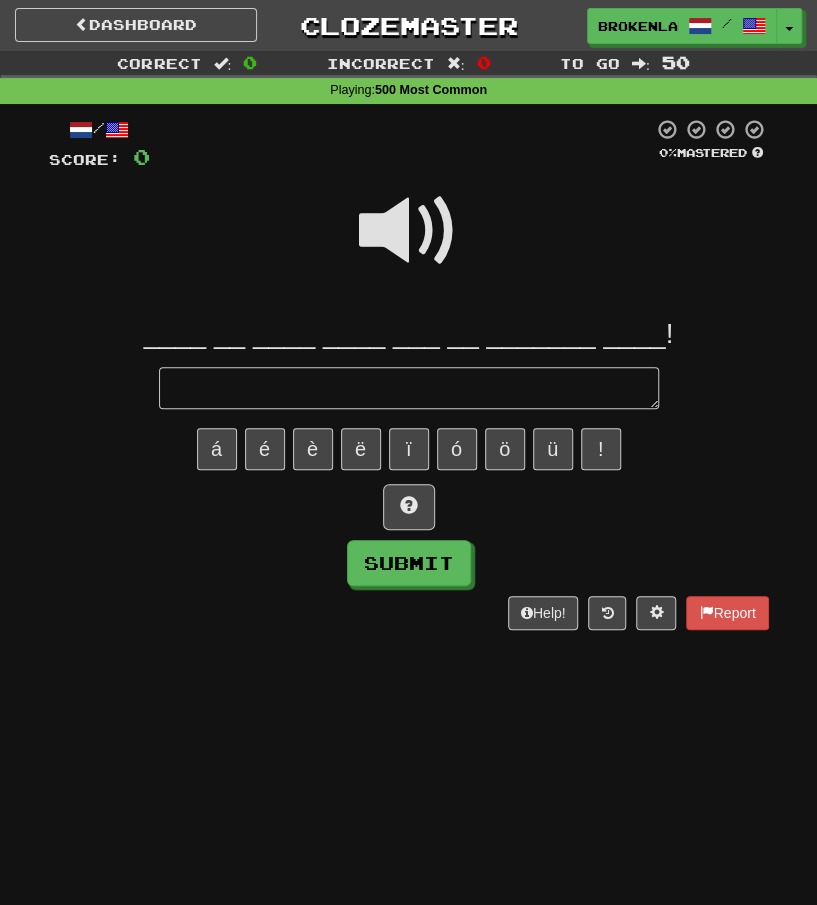 type on "*" 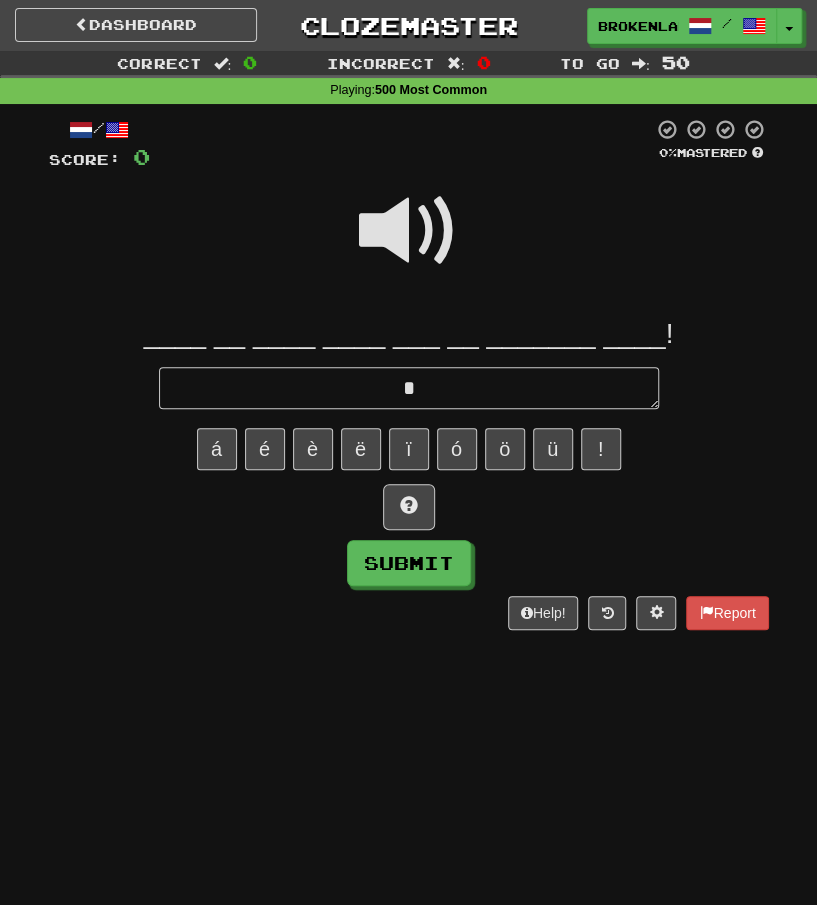 type on "*" 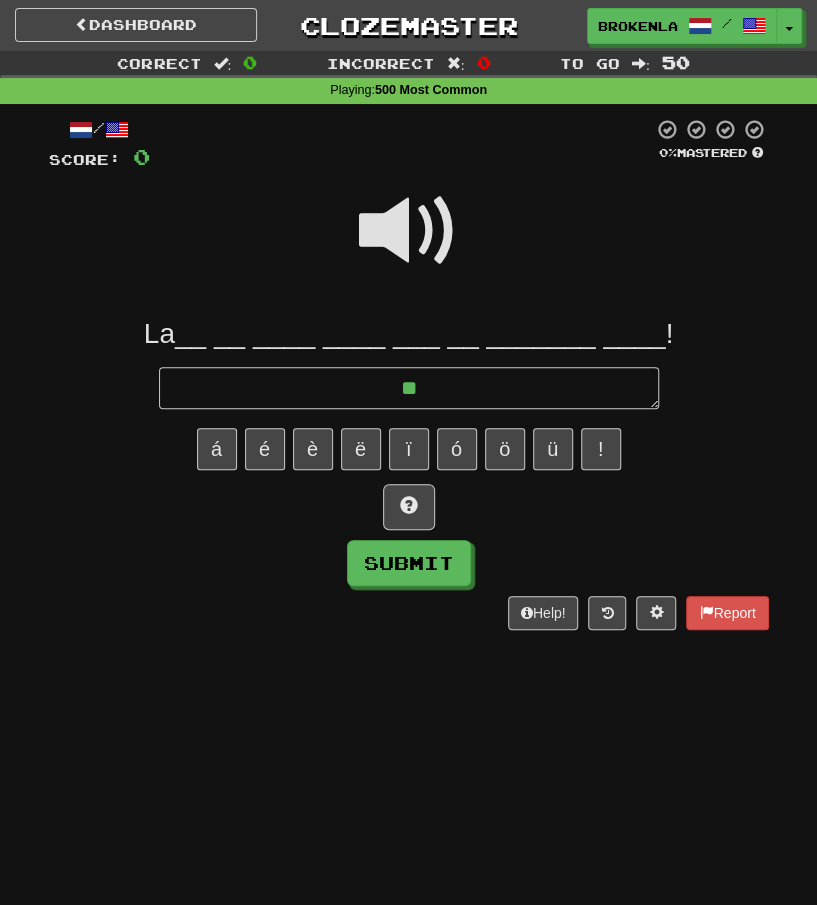 type on "*" 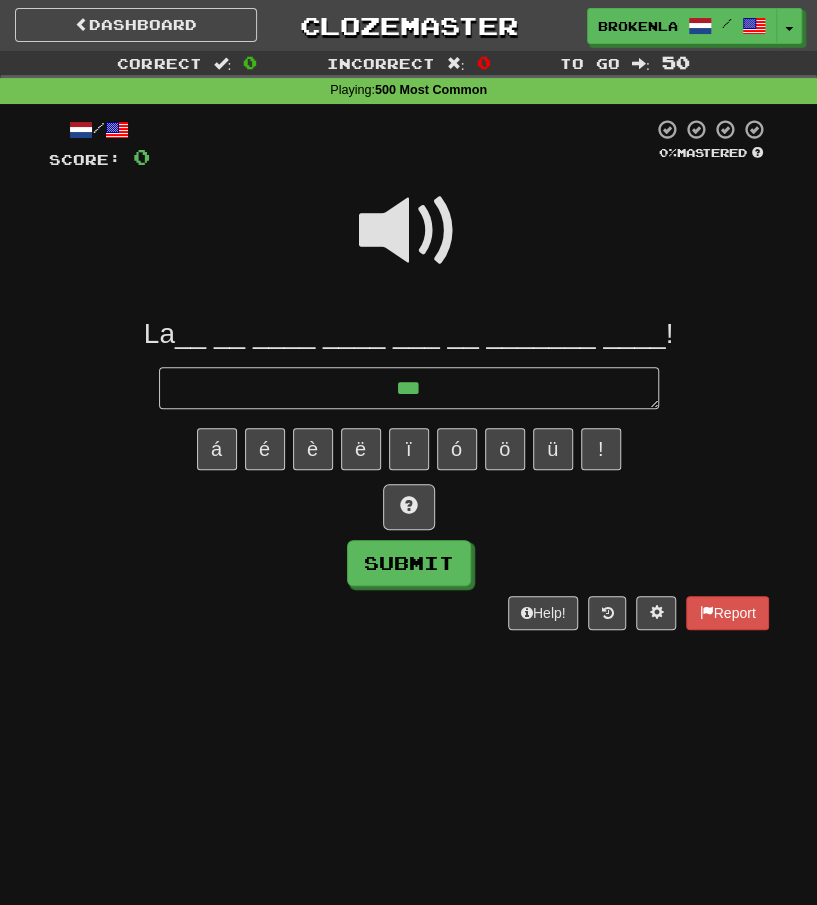 type on "*" 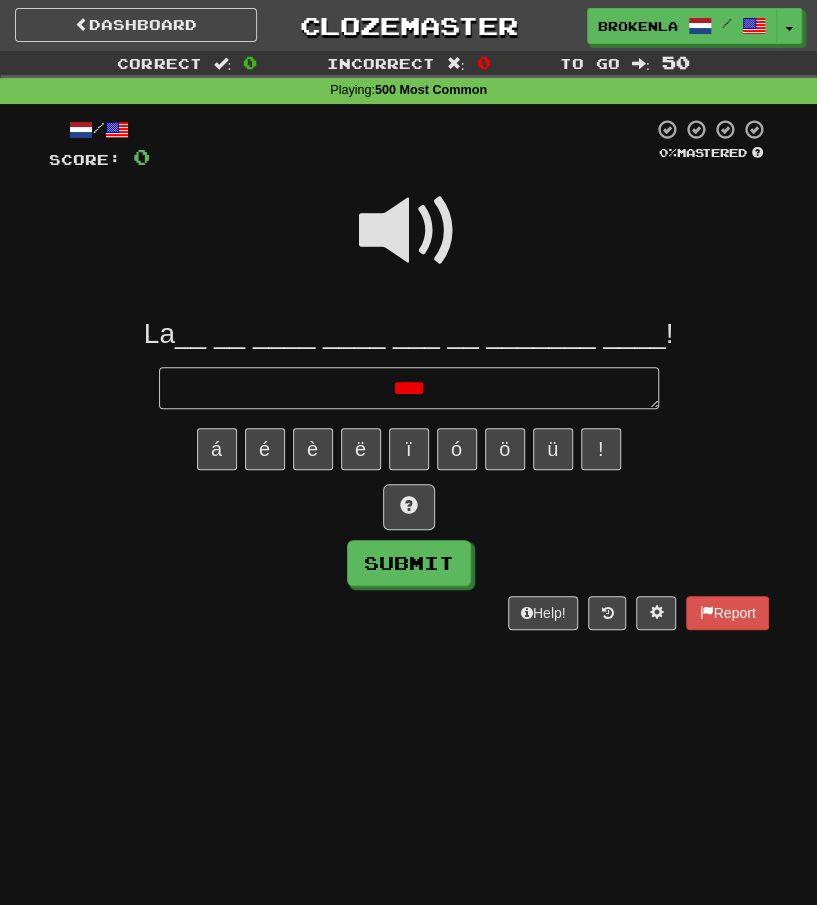 type on "*" 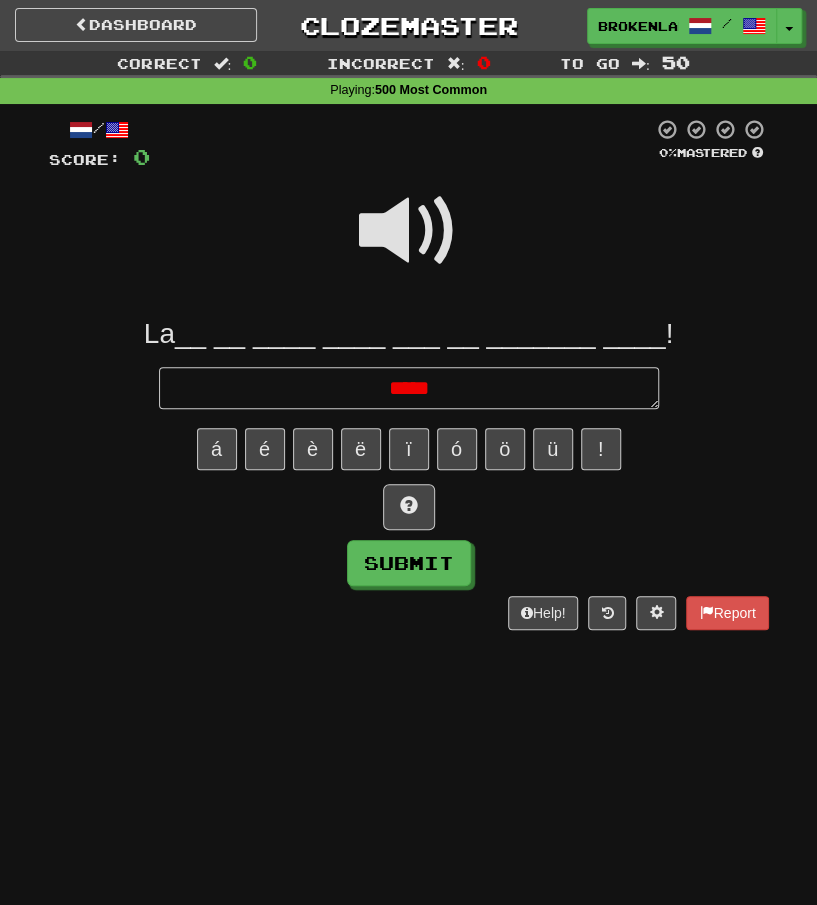 type on "*" 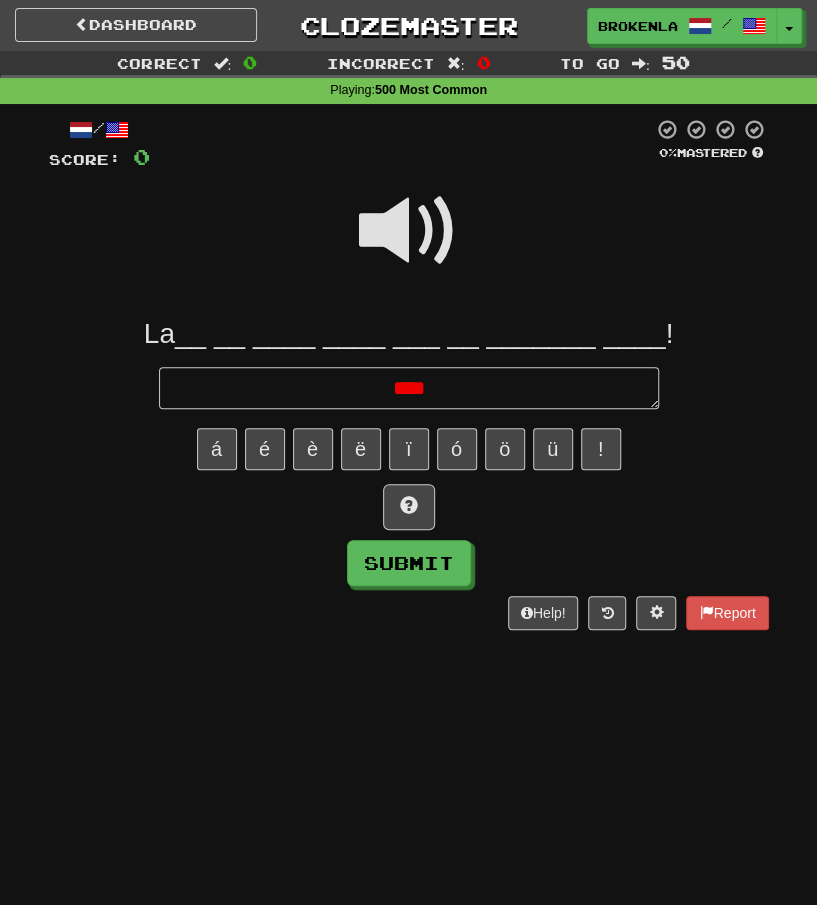 type on "*" 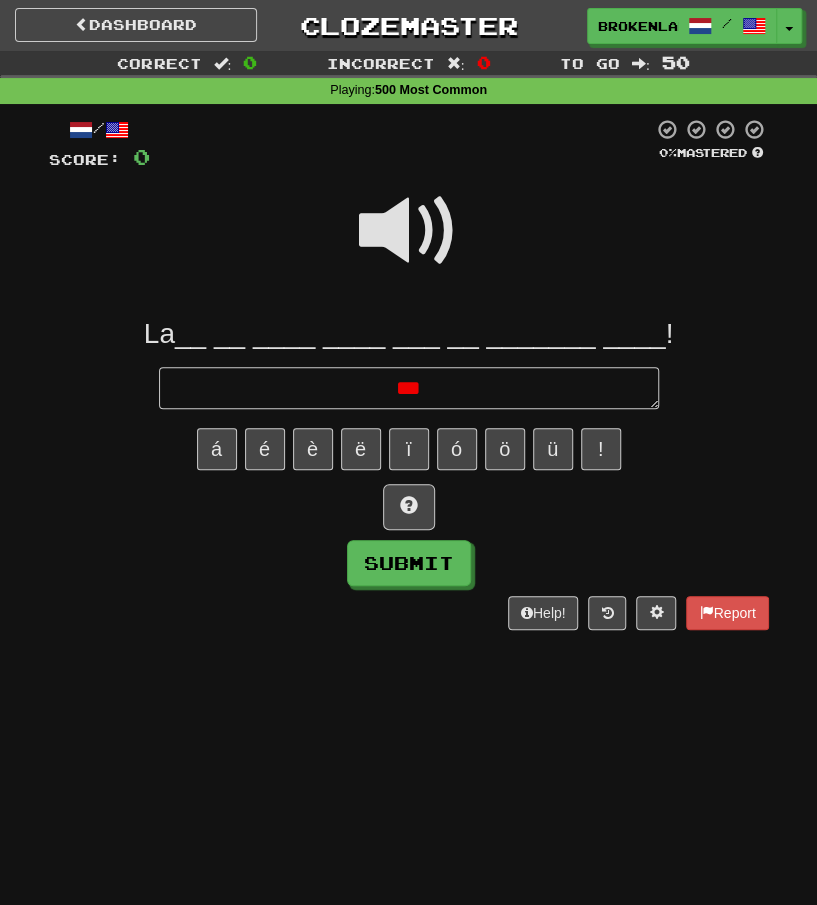 type on "*" 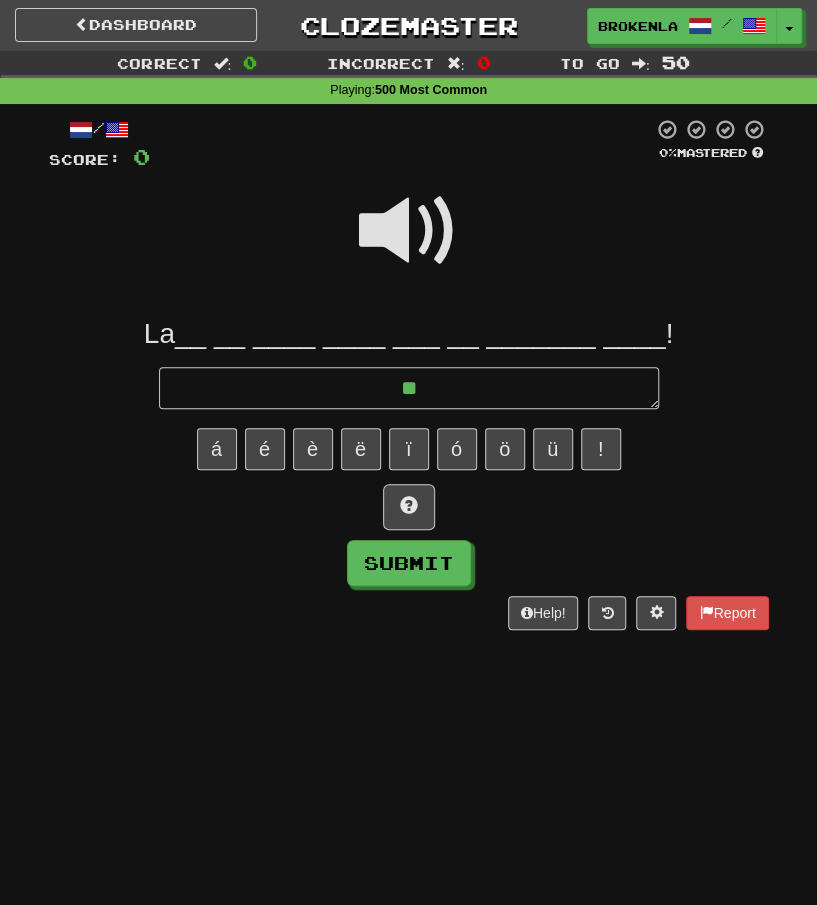 type on "*" 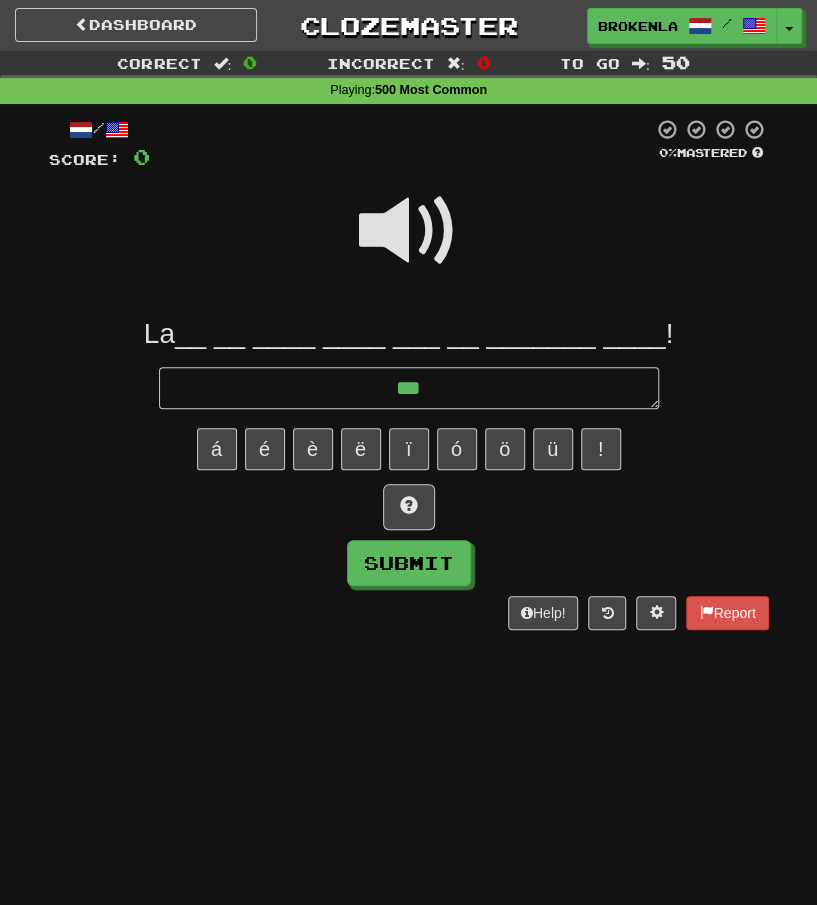 type on "*" 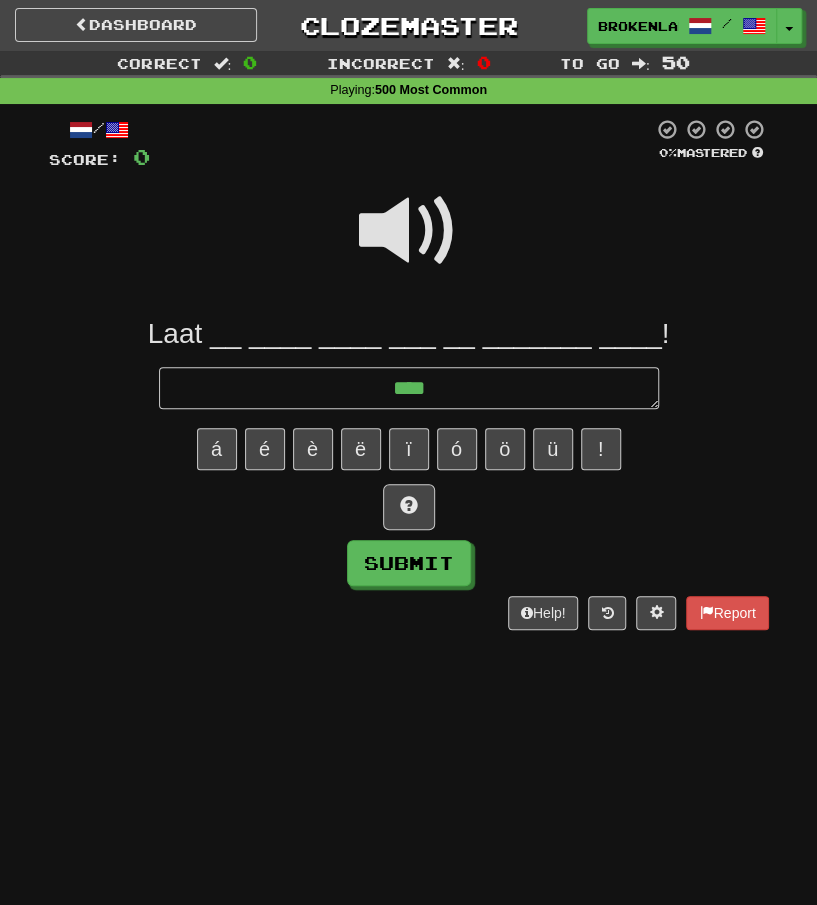 type on "*" 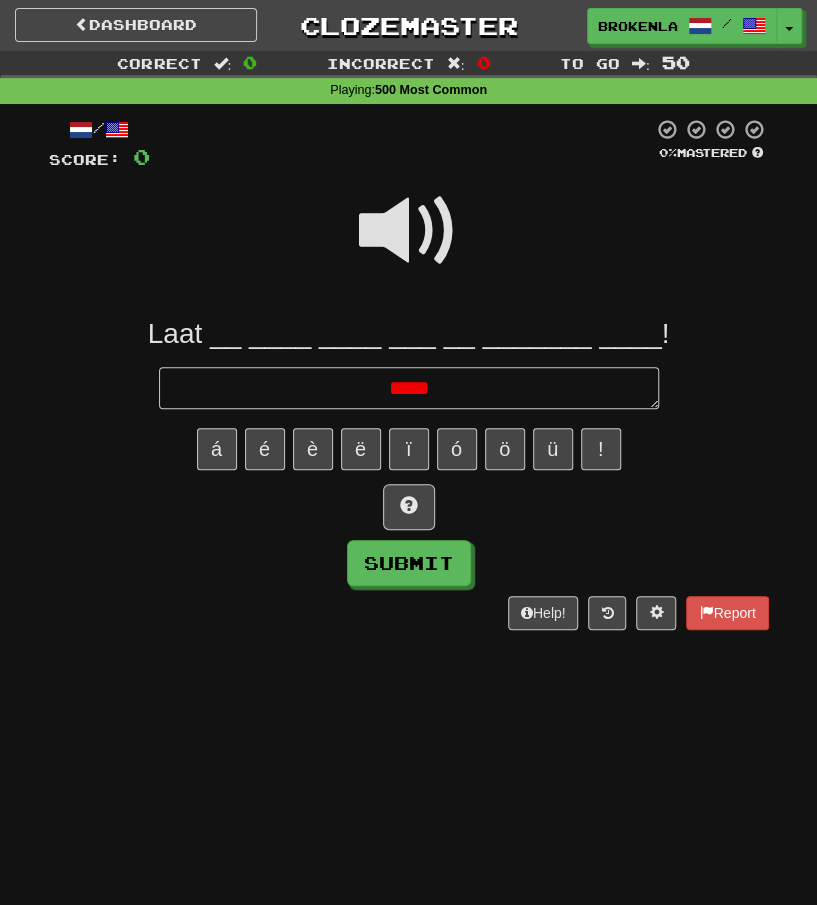 type on "*" 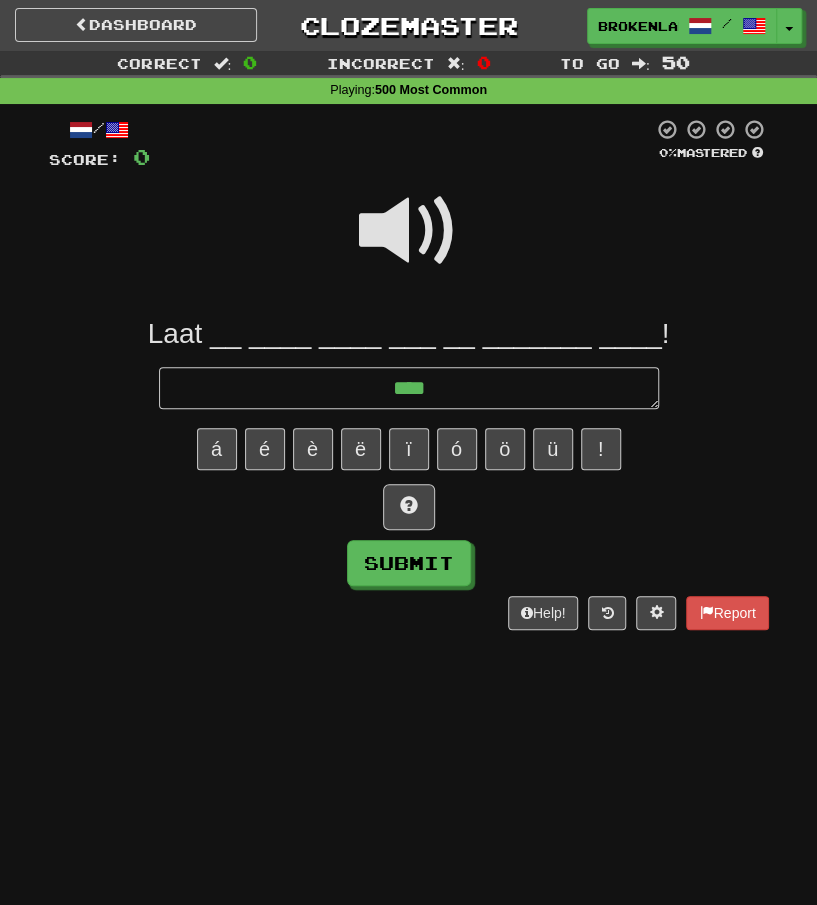 type on "*" 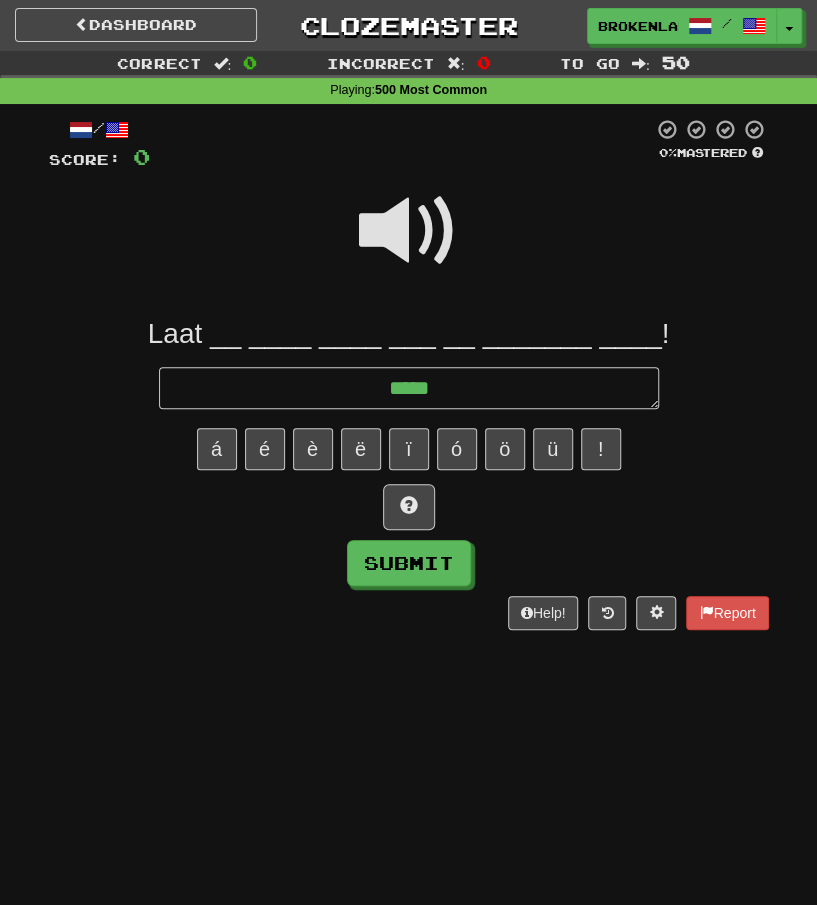 type on "*" 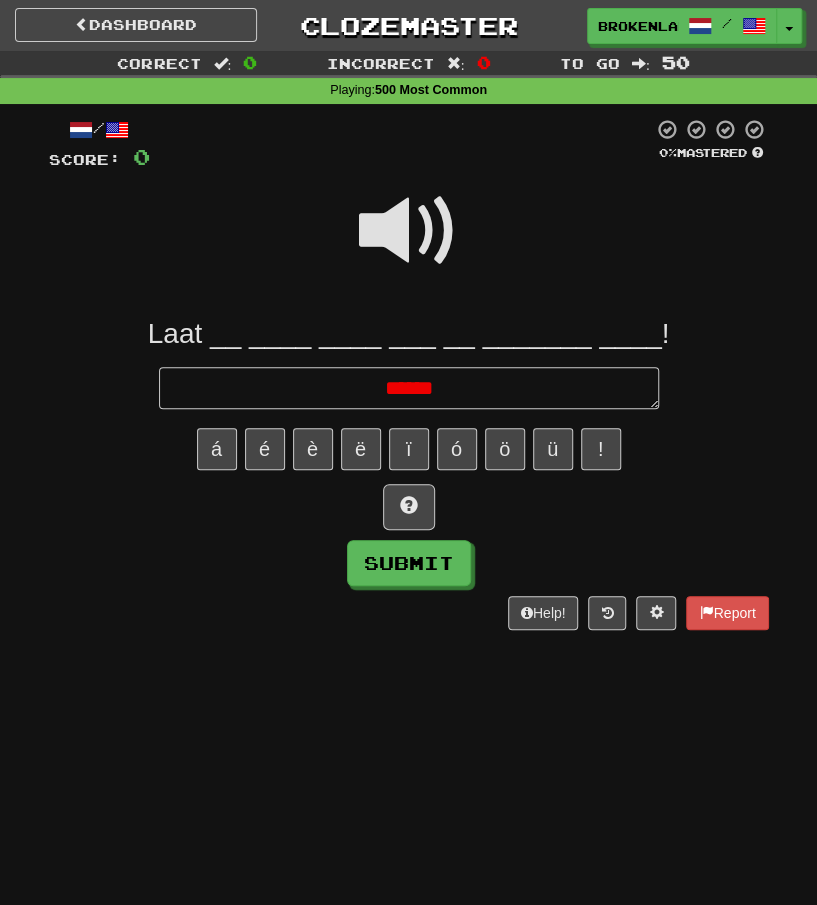 type on "*" 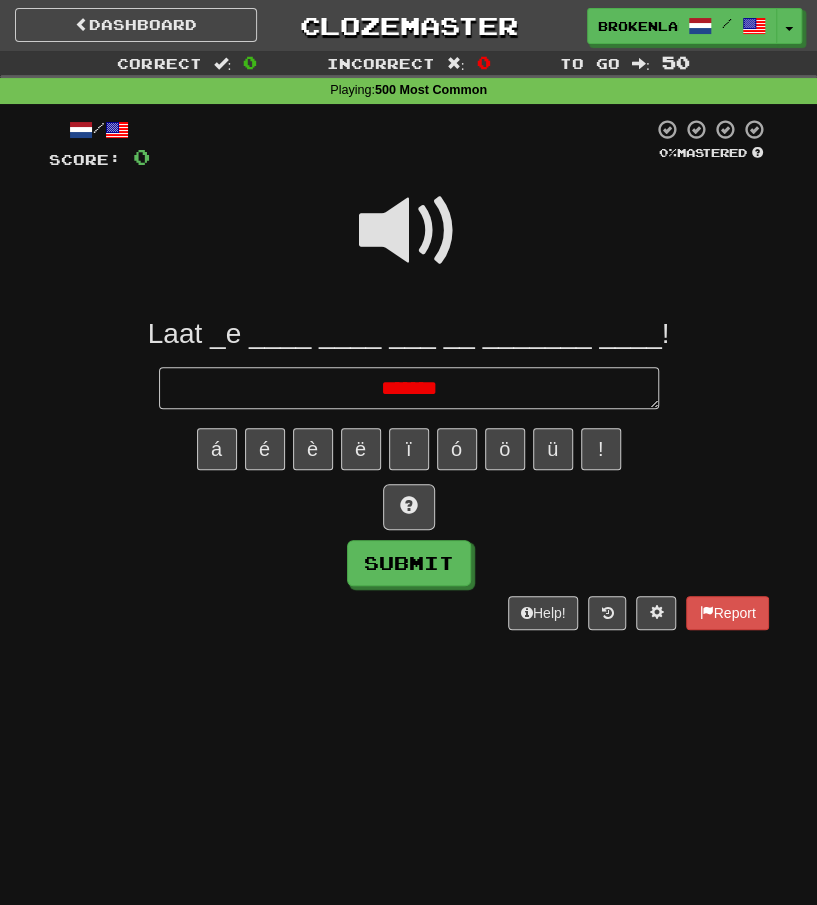 type on "*" 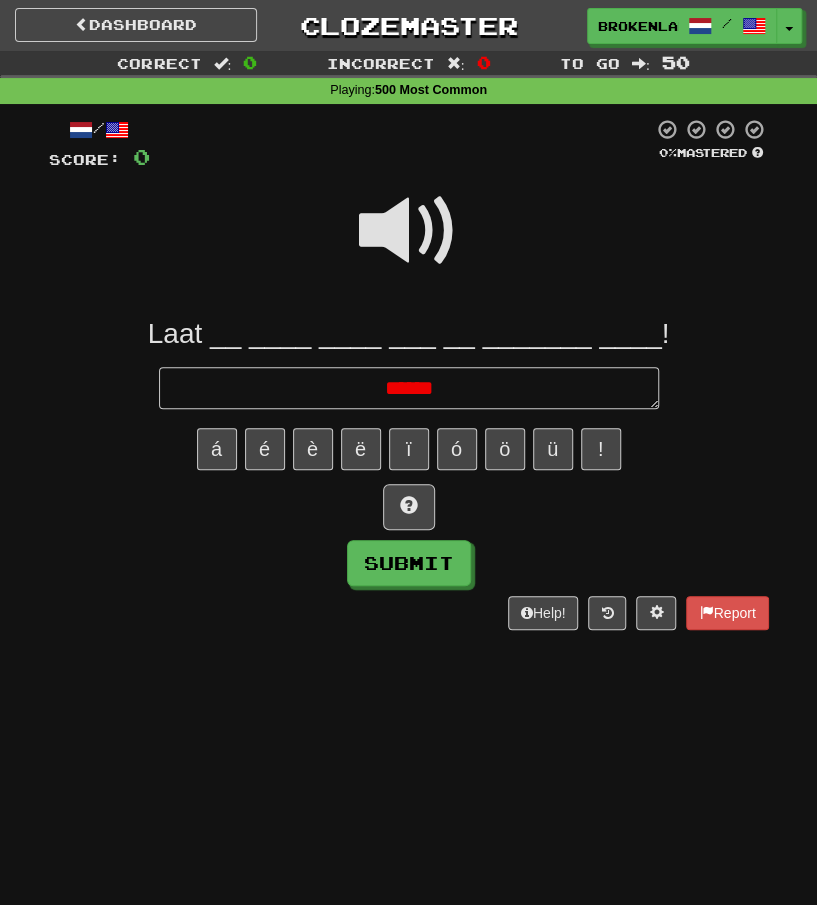 type on "*" 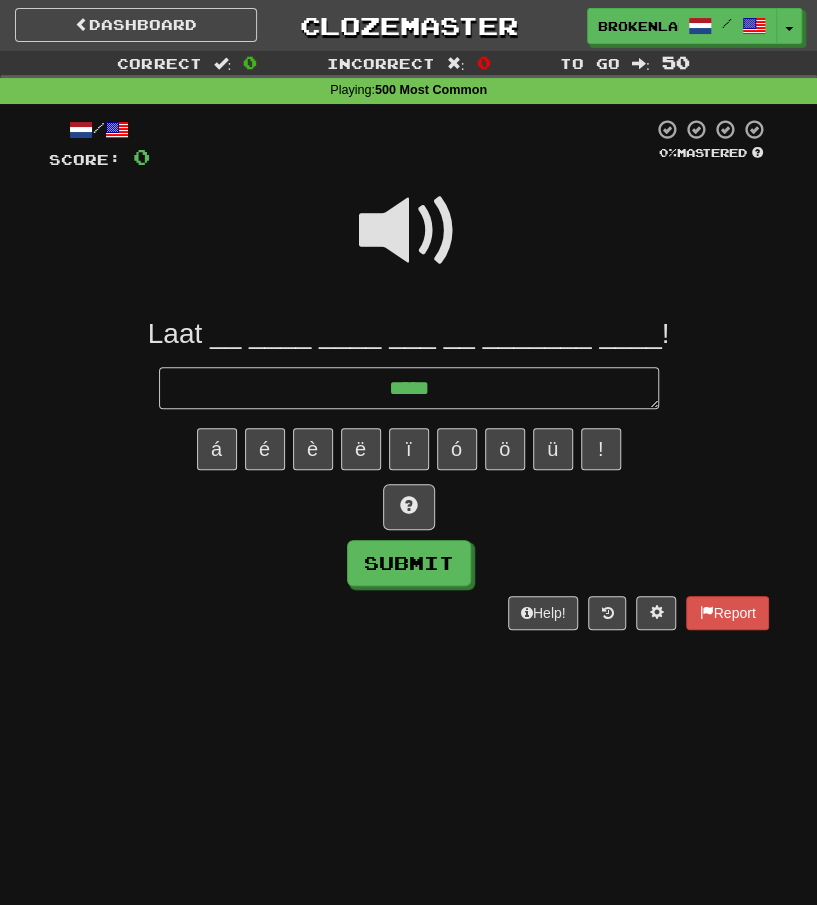 type on "****" 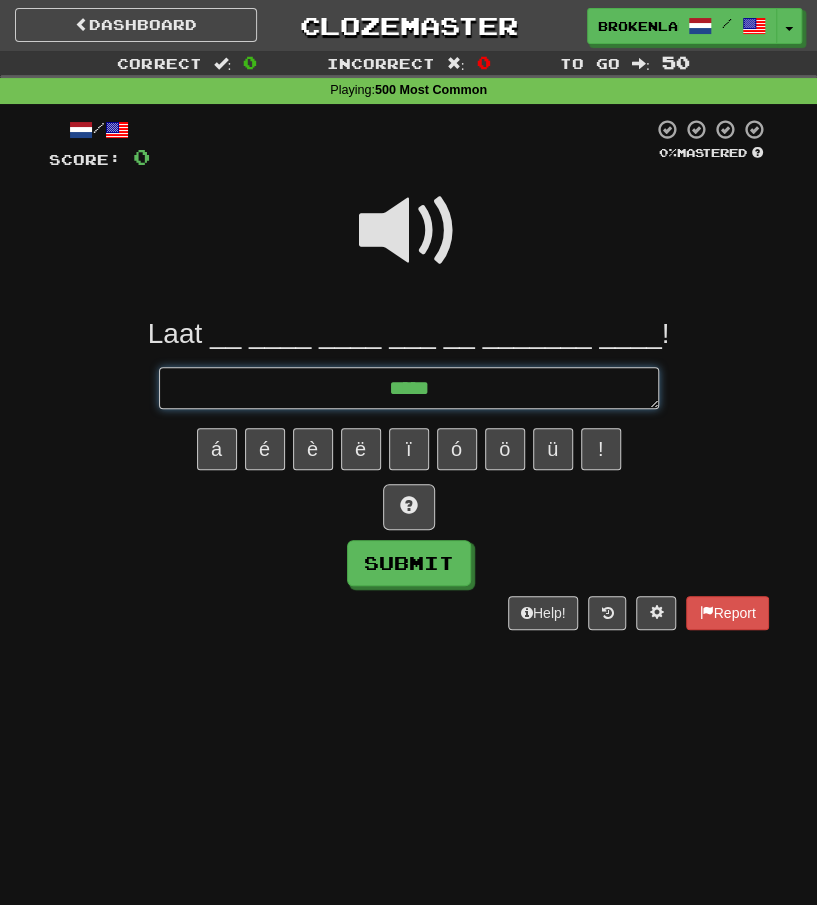 drag, startPoint x: 443, startPoint y: 385, endPoint x: 408, endPoint y: 243, distance: 146.24979 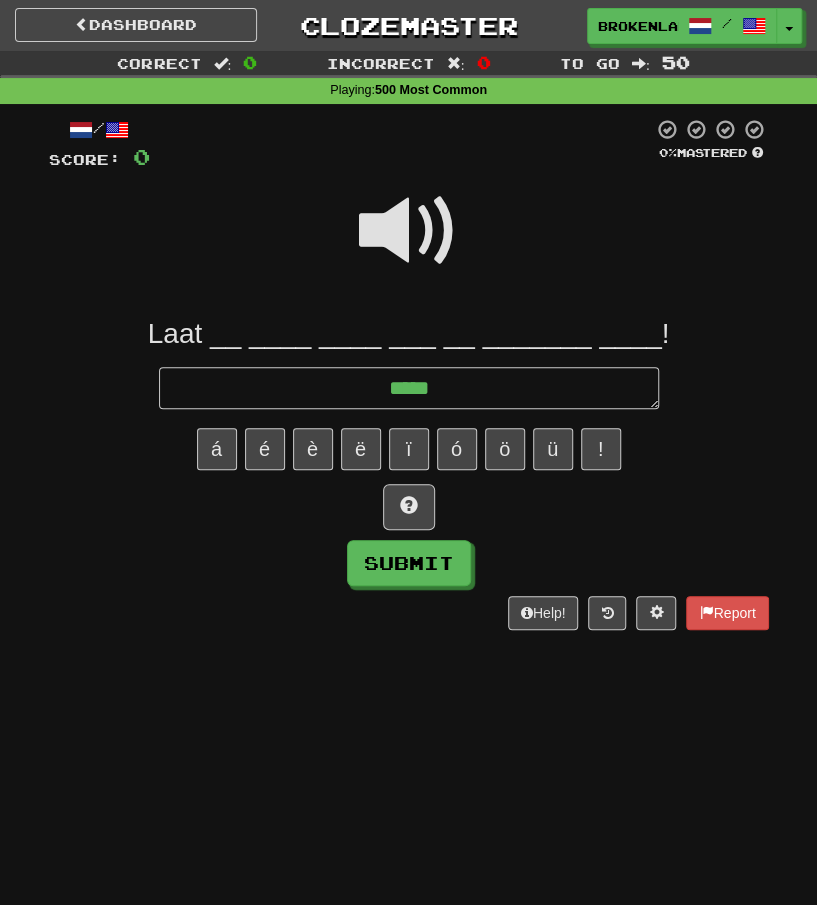 click at bounding box center (409, 231) 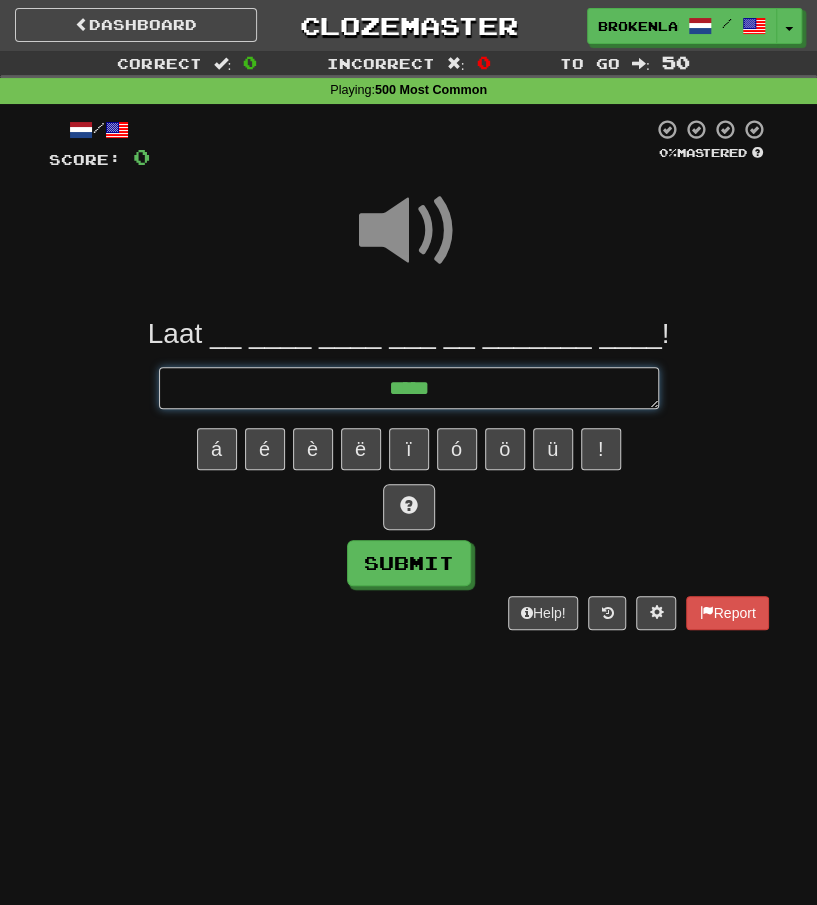 click on "****" at bounding box center [409, 387] 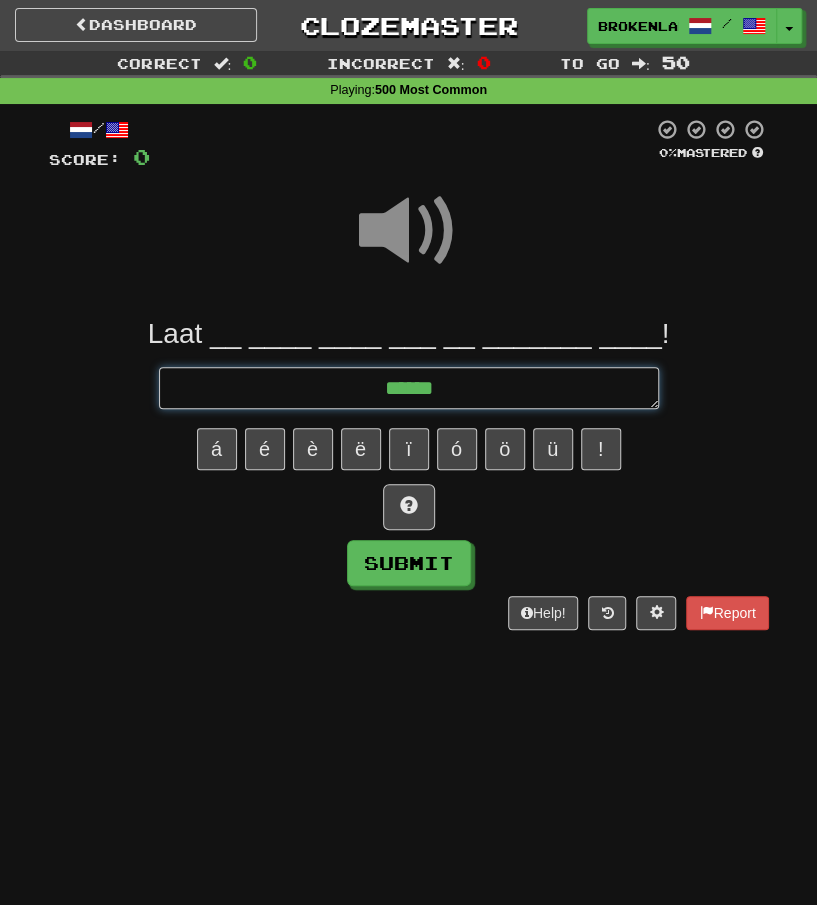 type on "*" 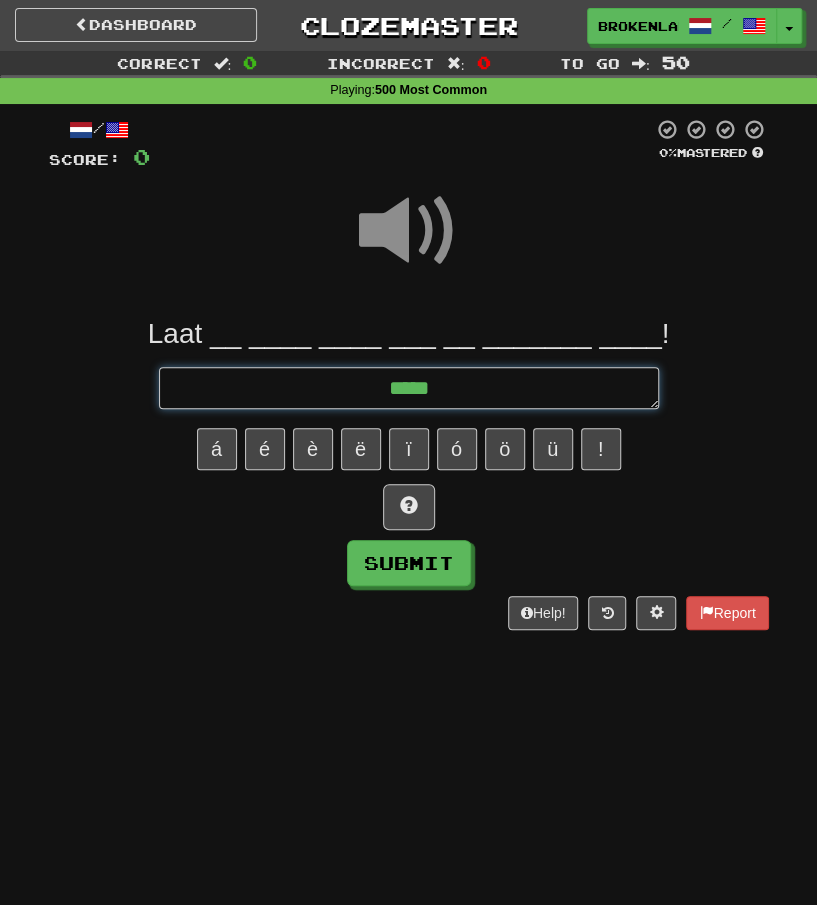 type on "*" 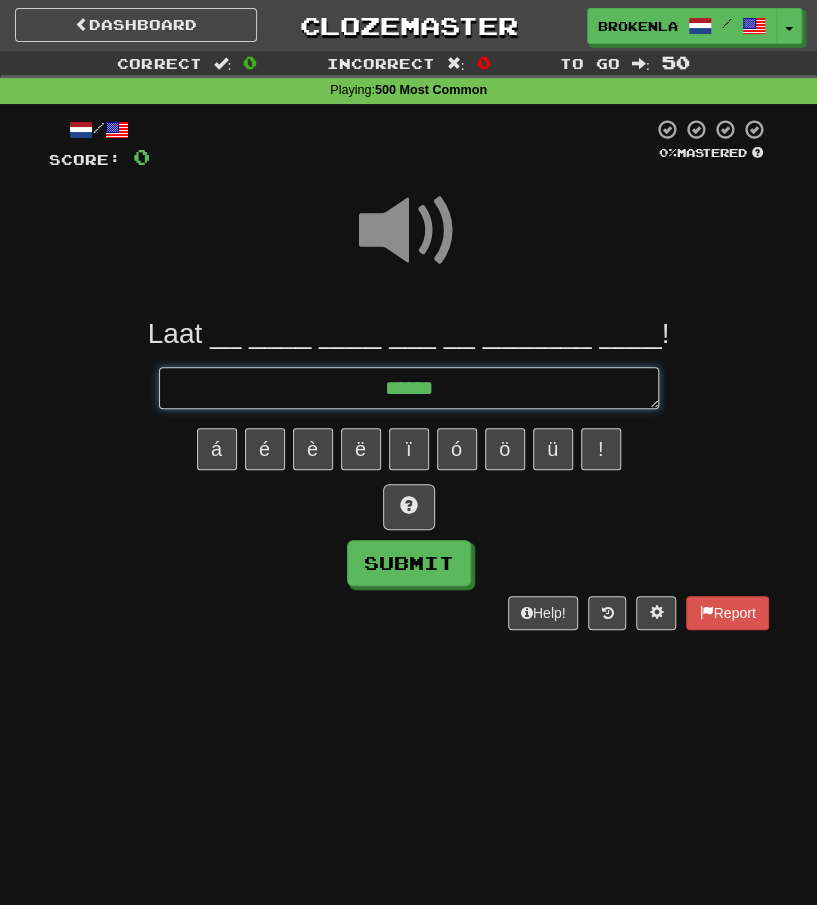 type on "*" 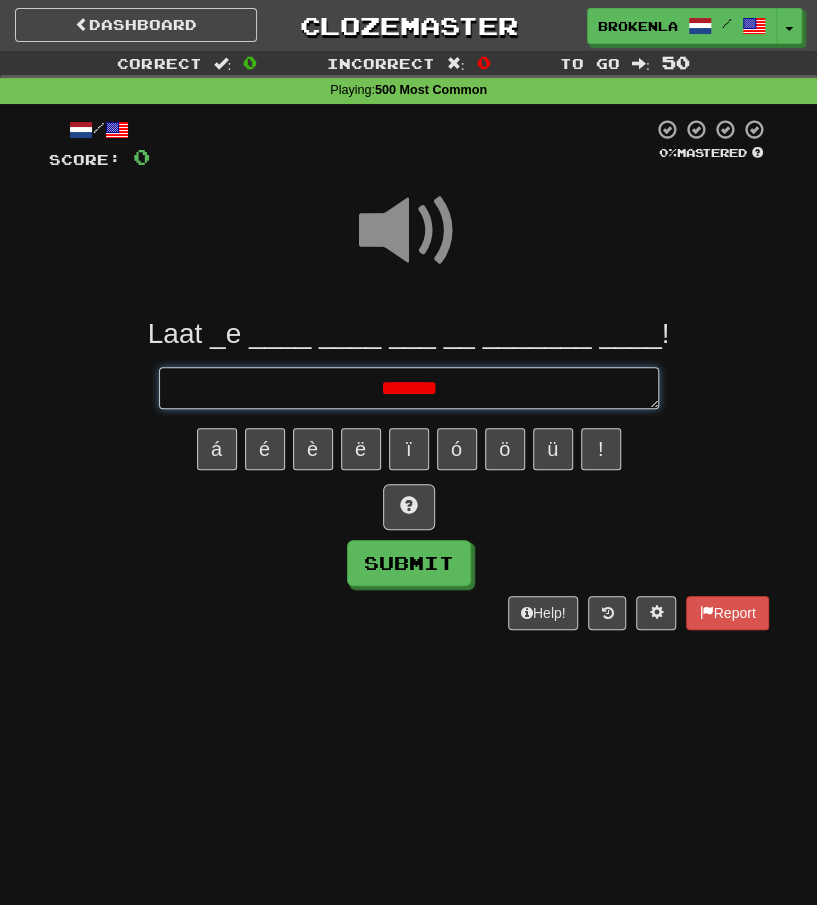 type on "*" 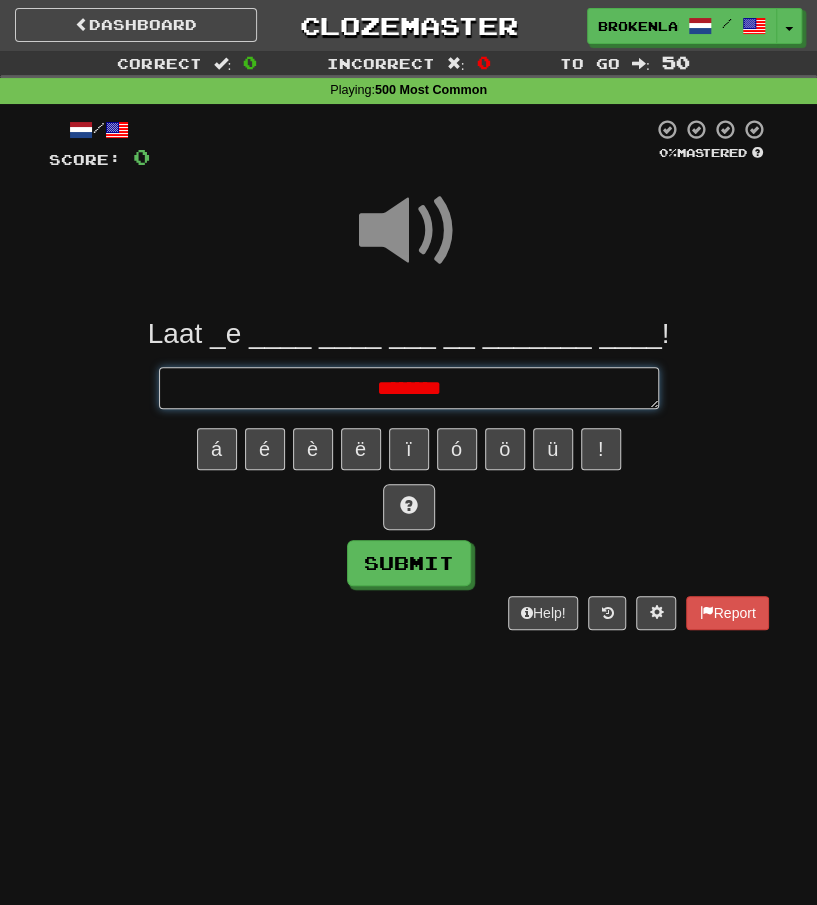 type on "*" 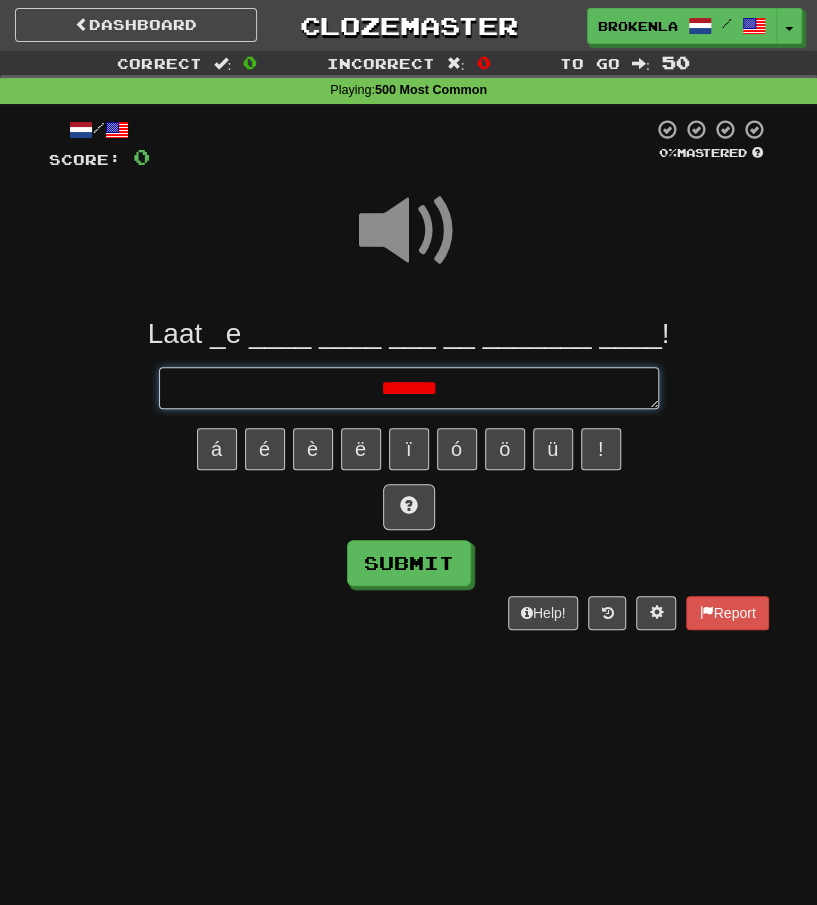 type on "*" 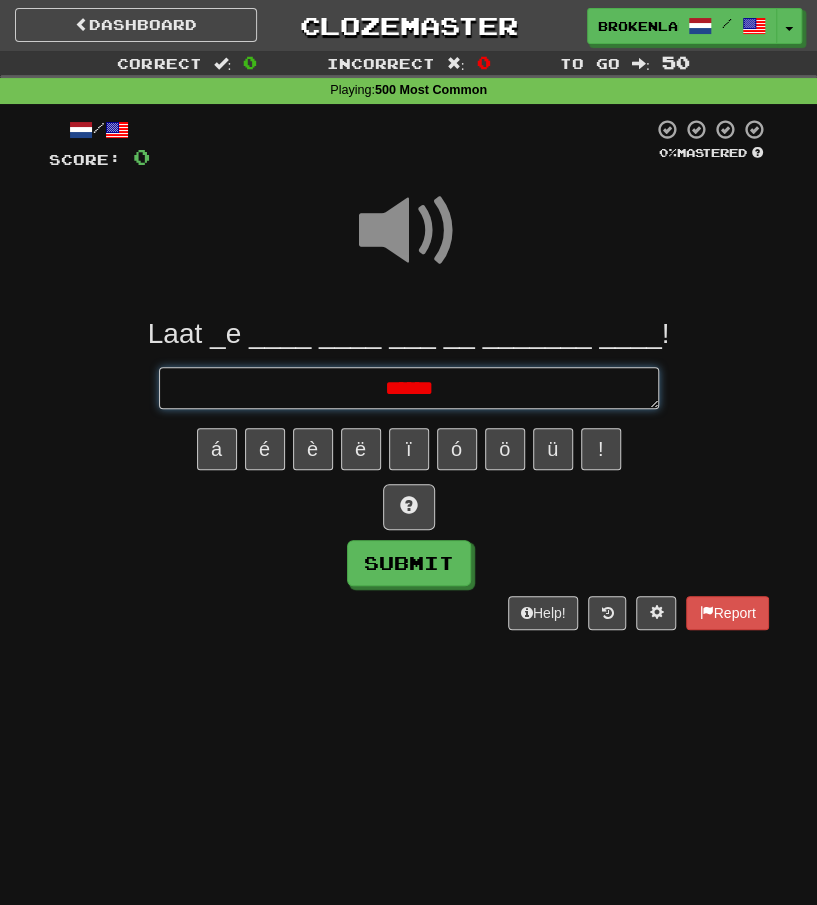 type on "*******" 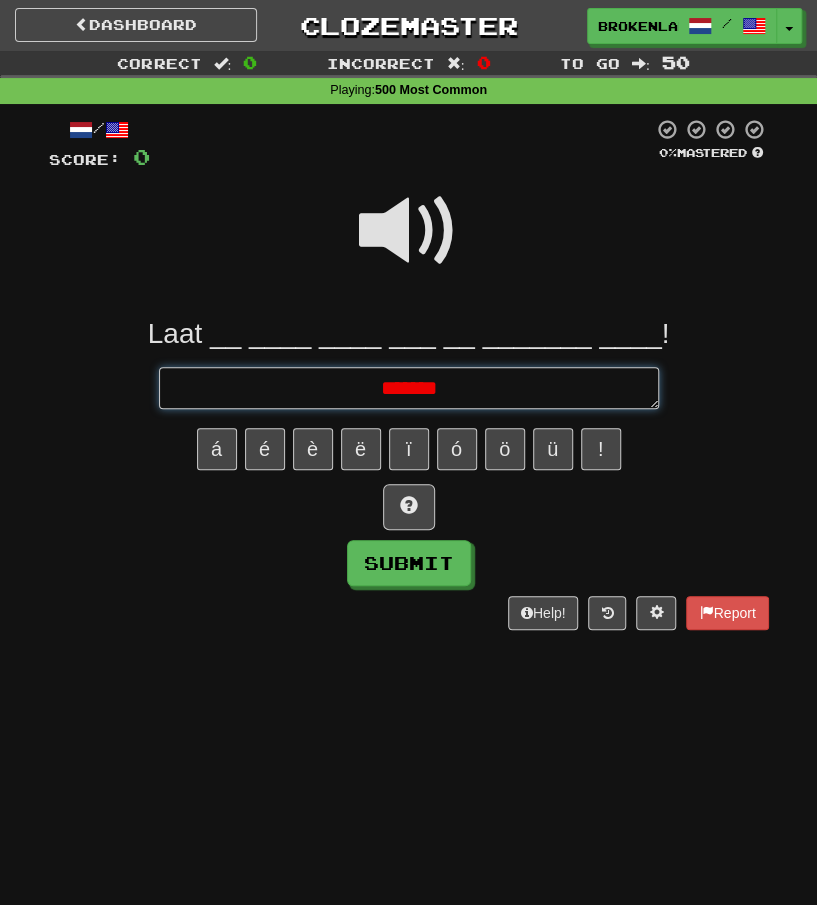 type on "*" 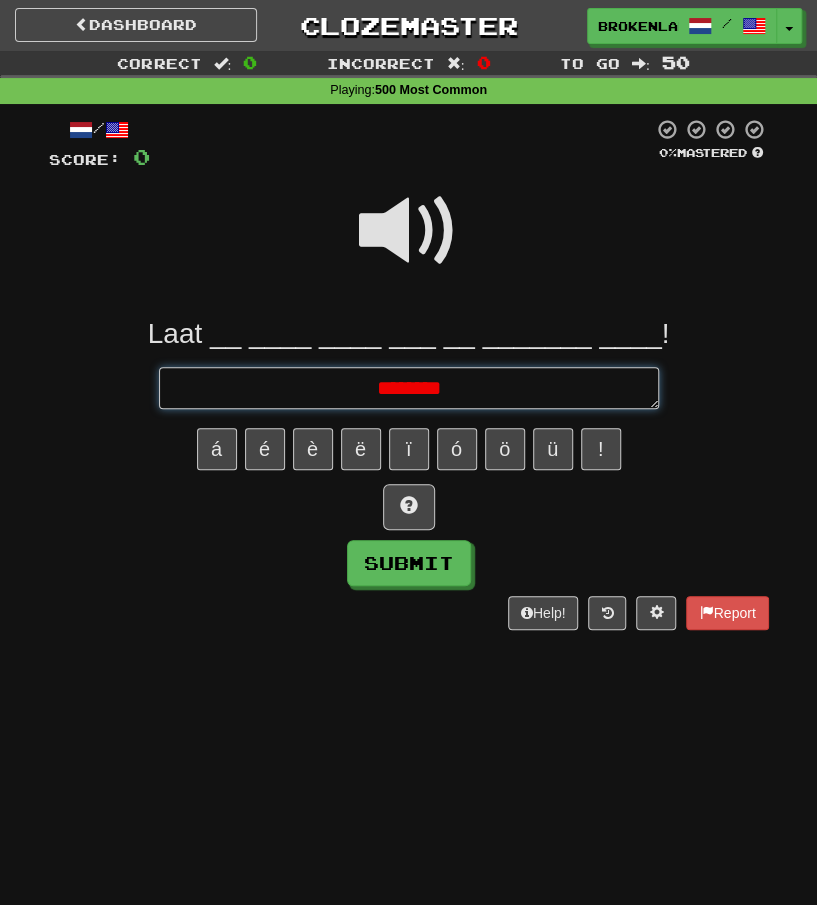 type on "*" 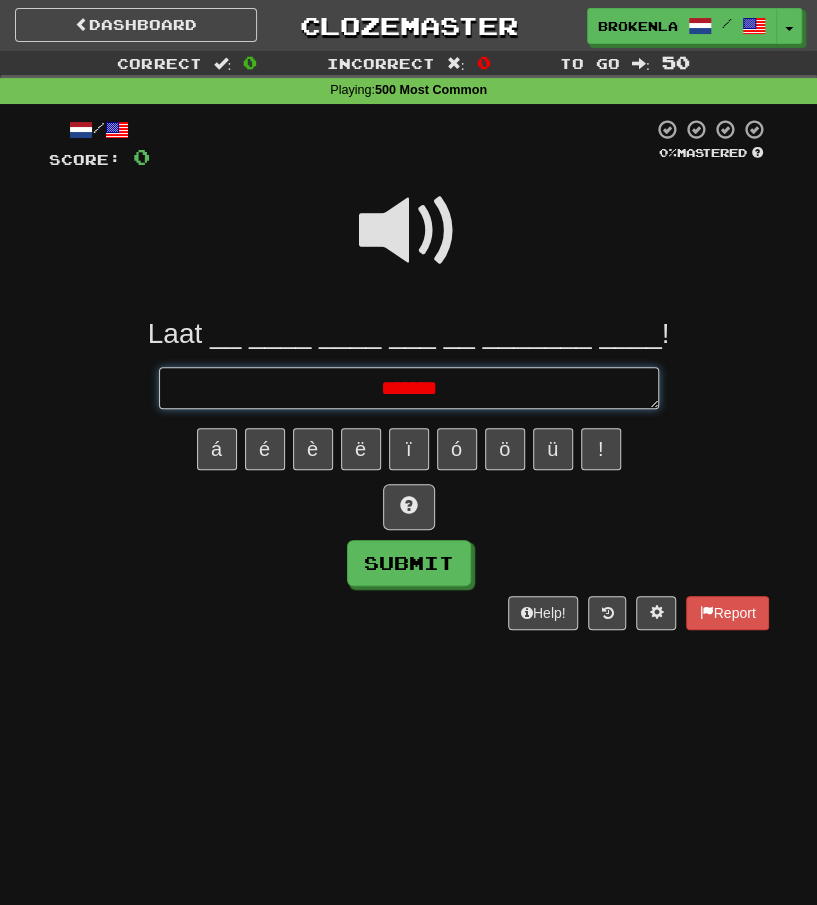 type on "*" 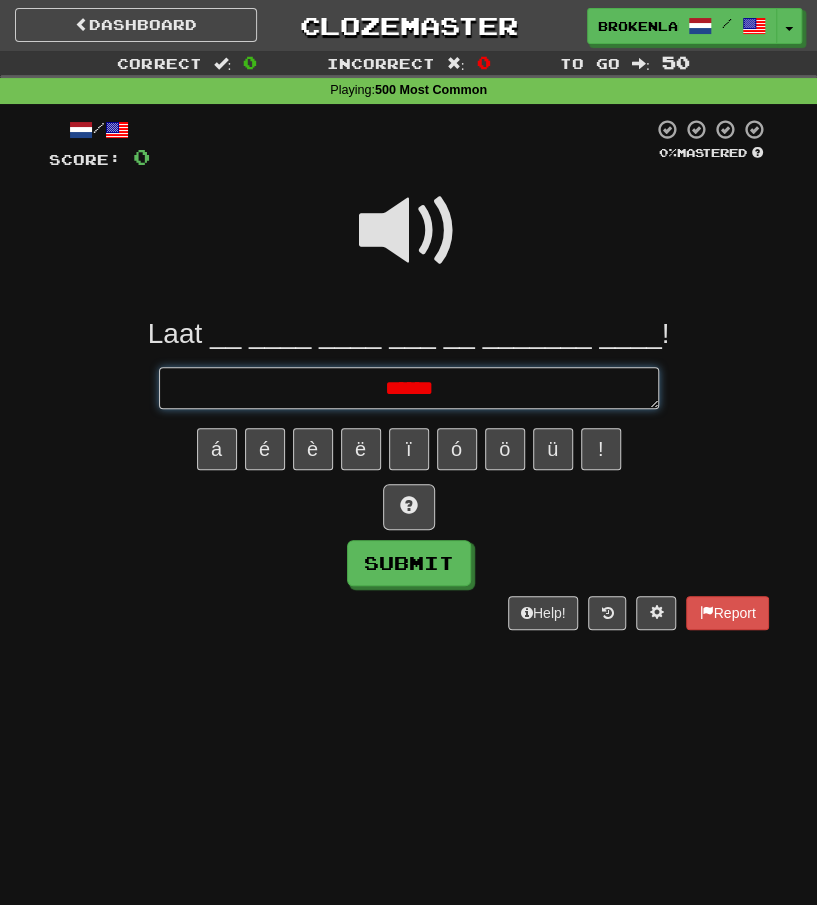 type on "*" 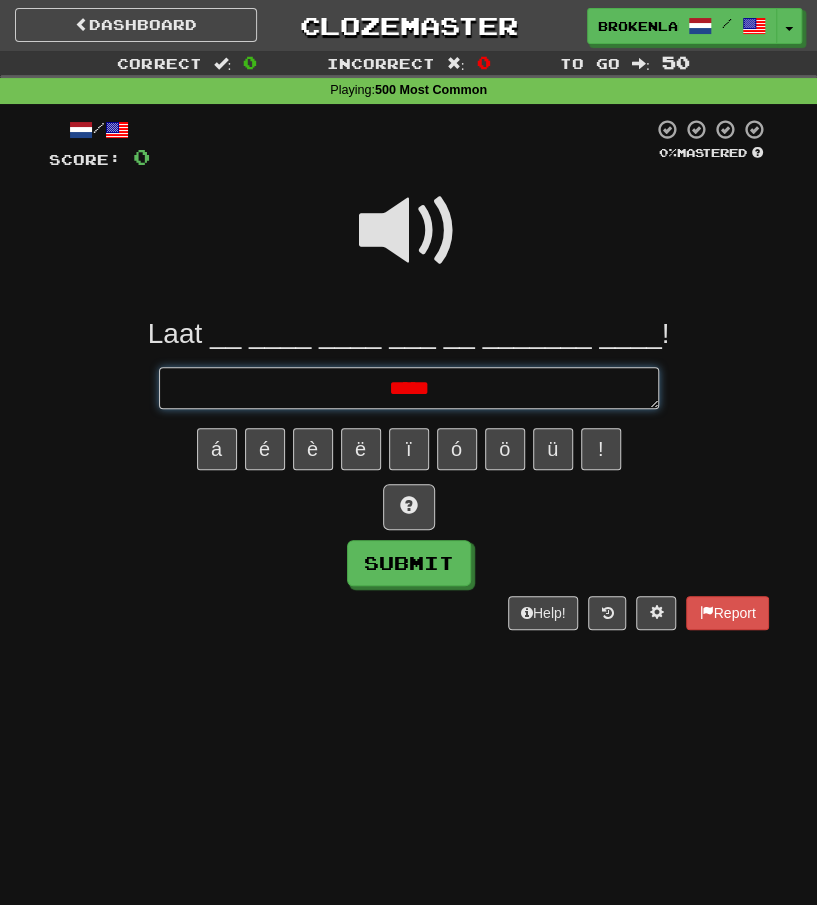 type on "*" 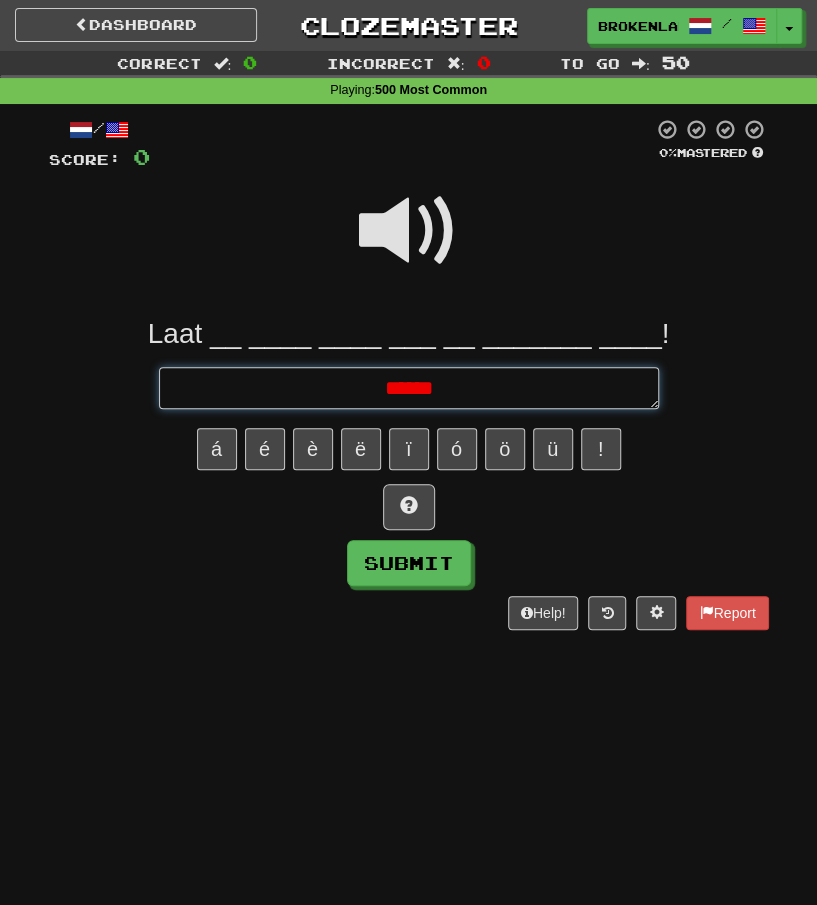 type on "*" 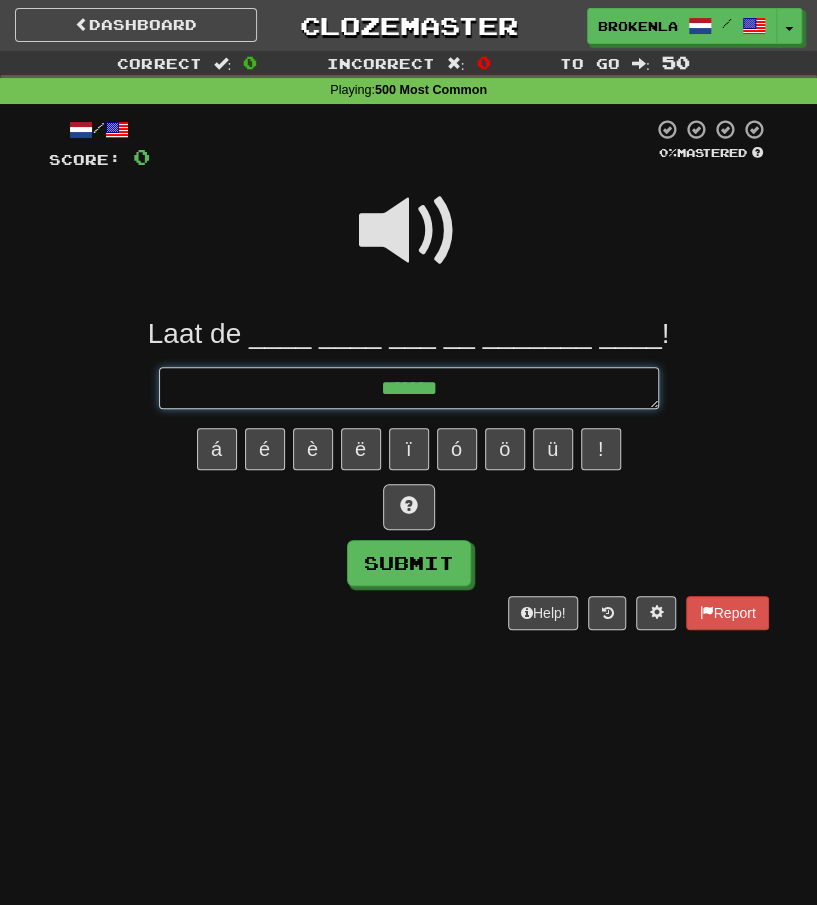 type on "*" 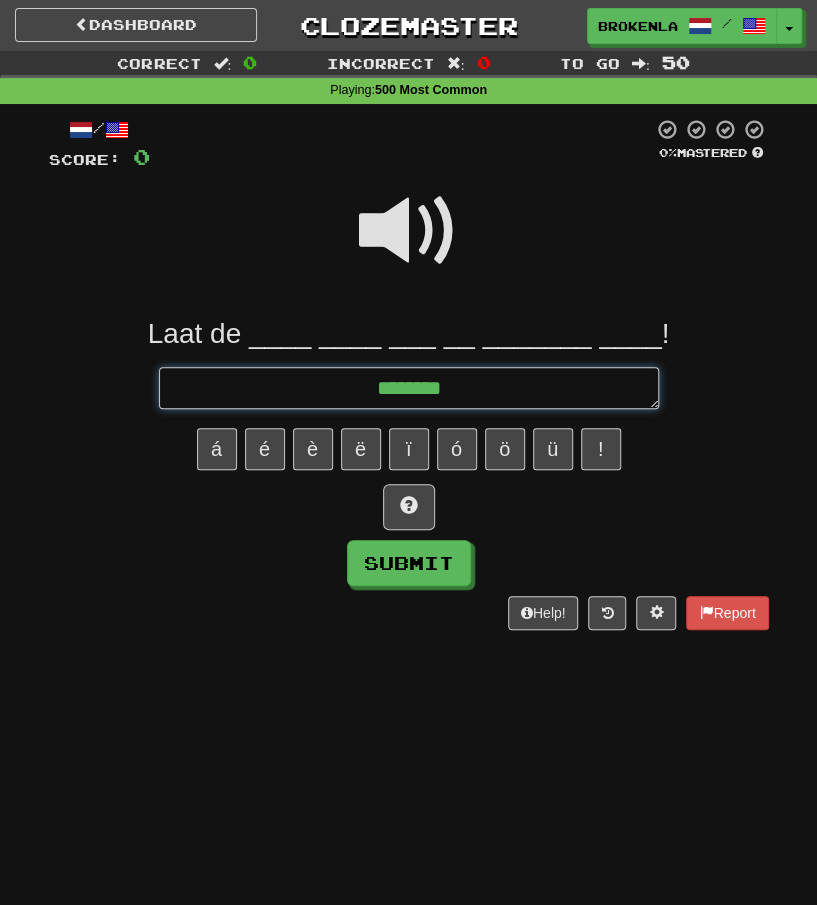 type on "*" 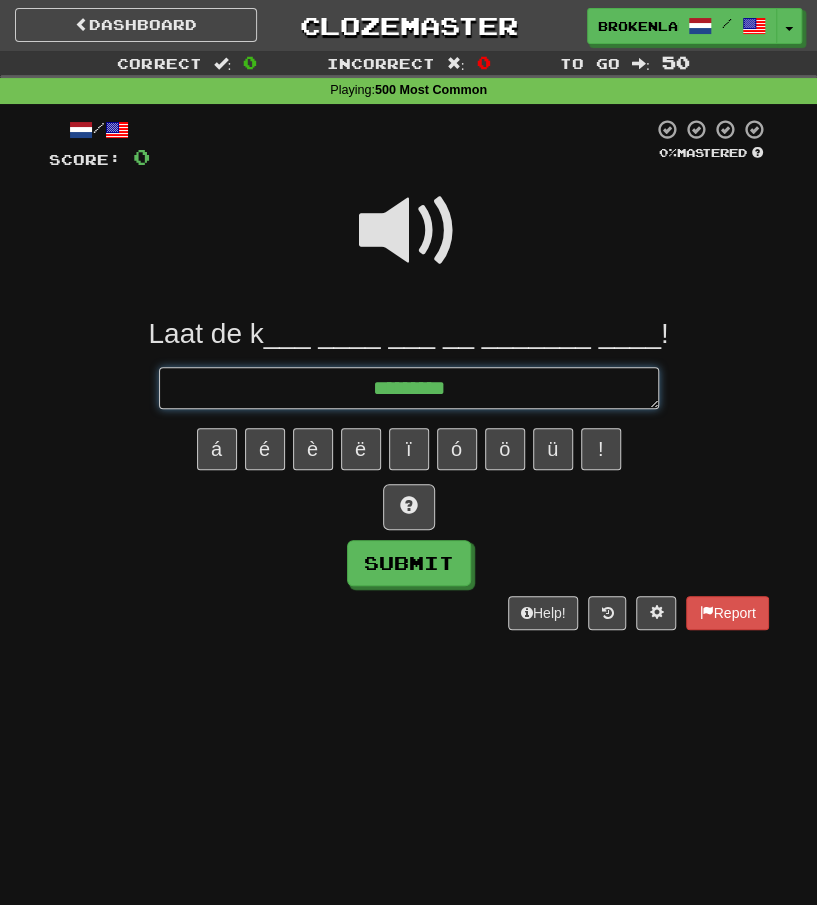 type on "*" 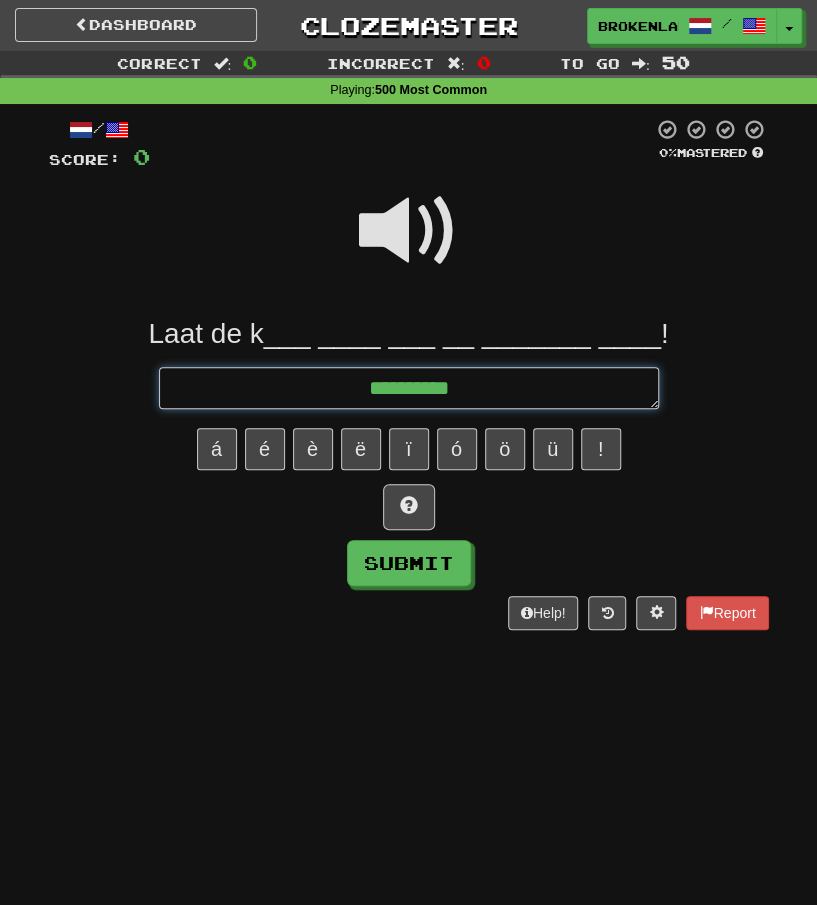 type on "*" 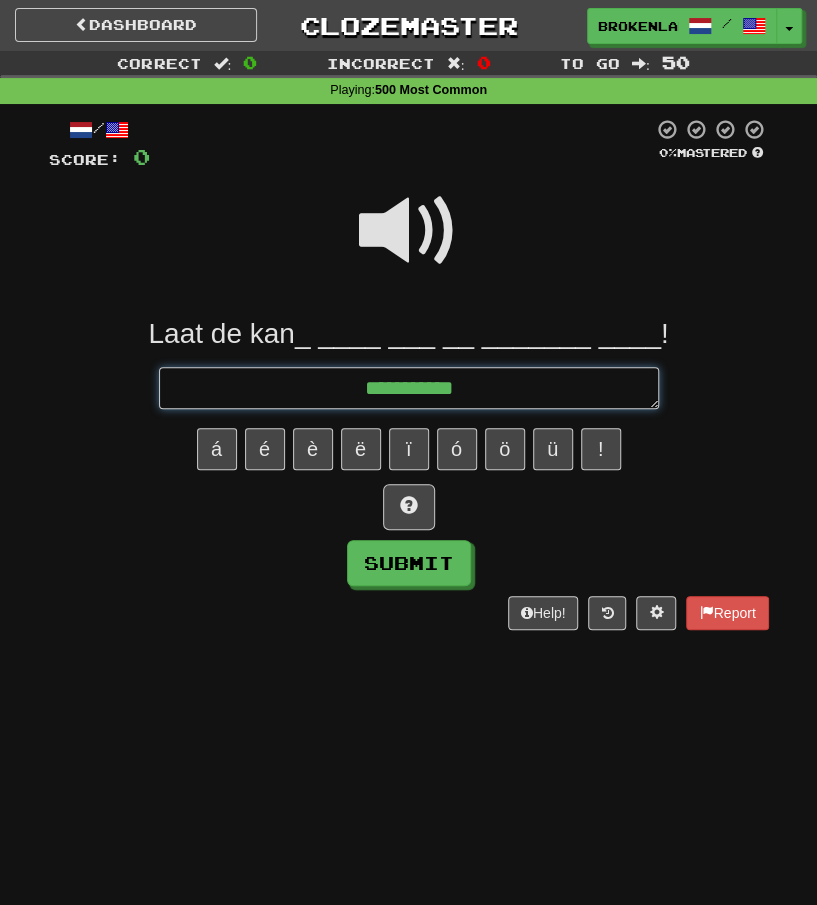 type on "*" 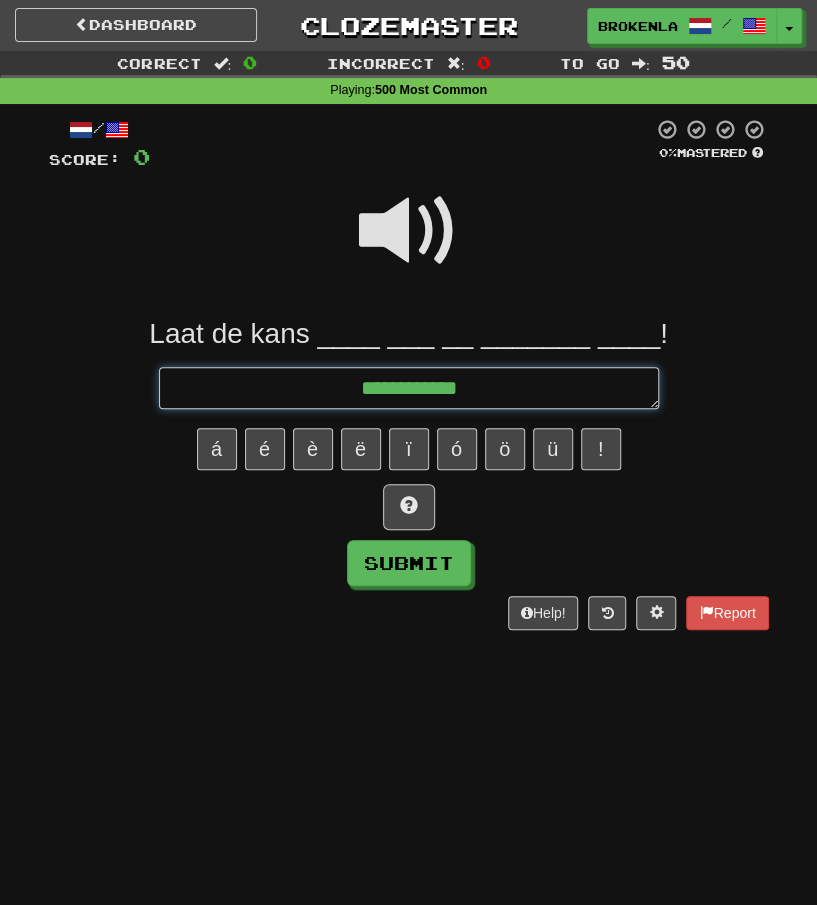 type on "*" 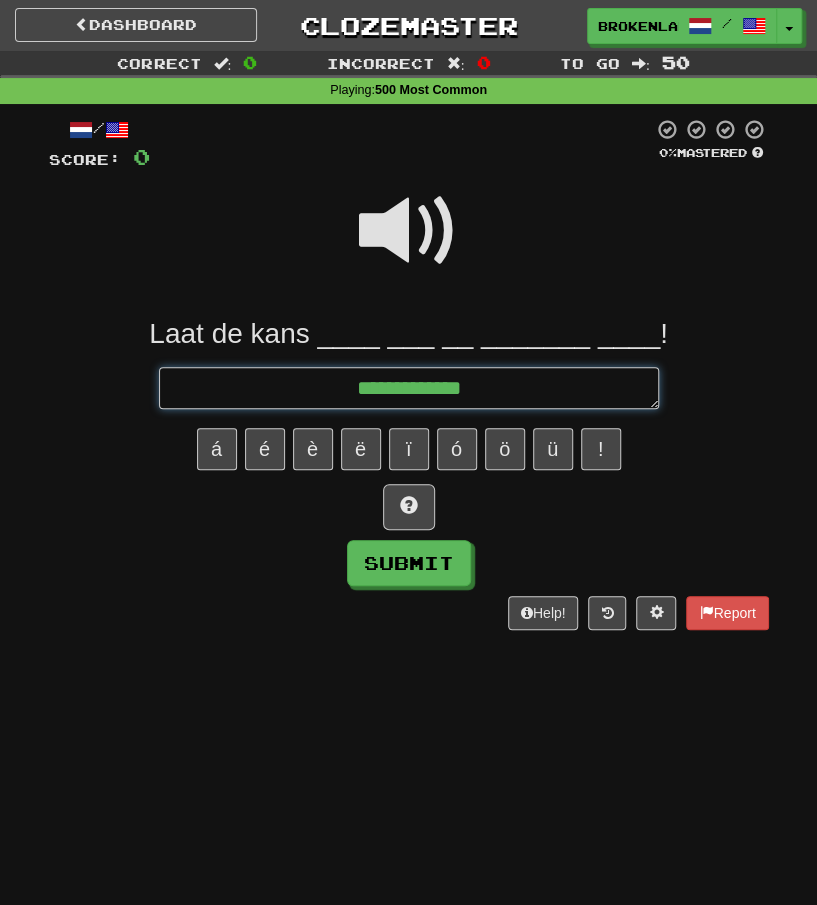 type on "*" 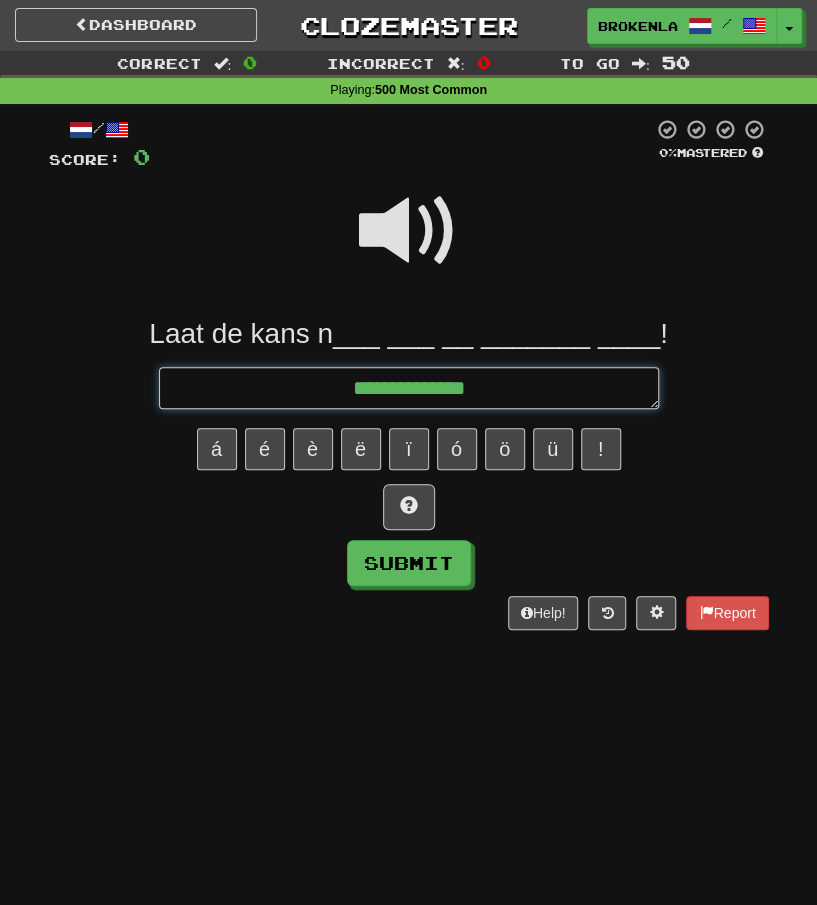 type on "*" 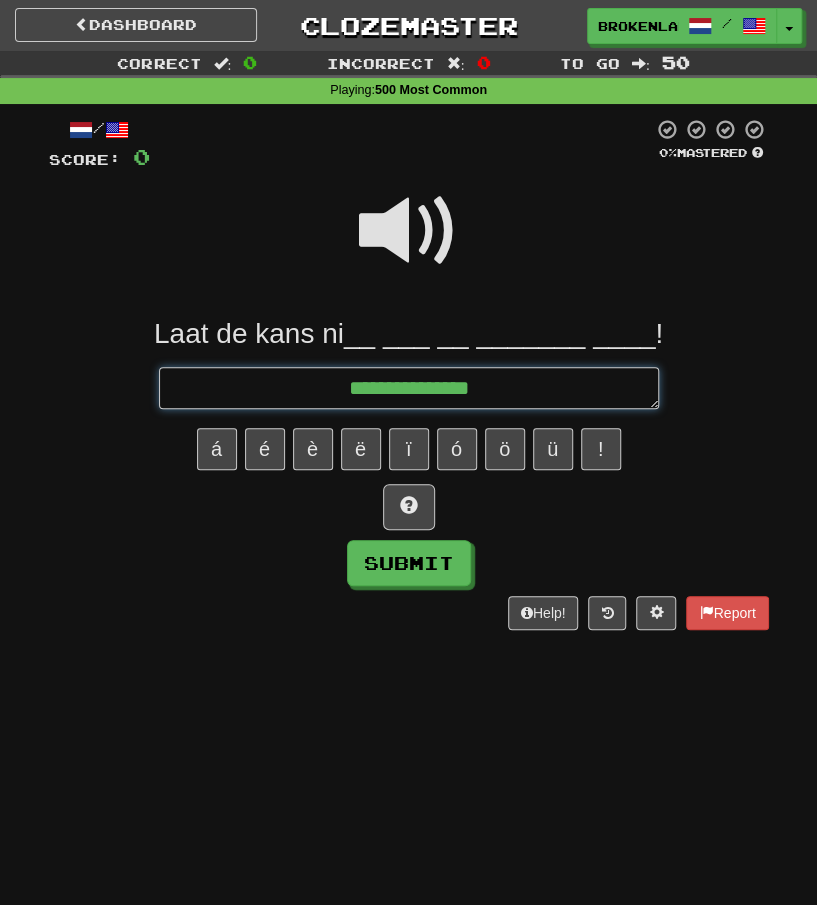 type on "*" 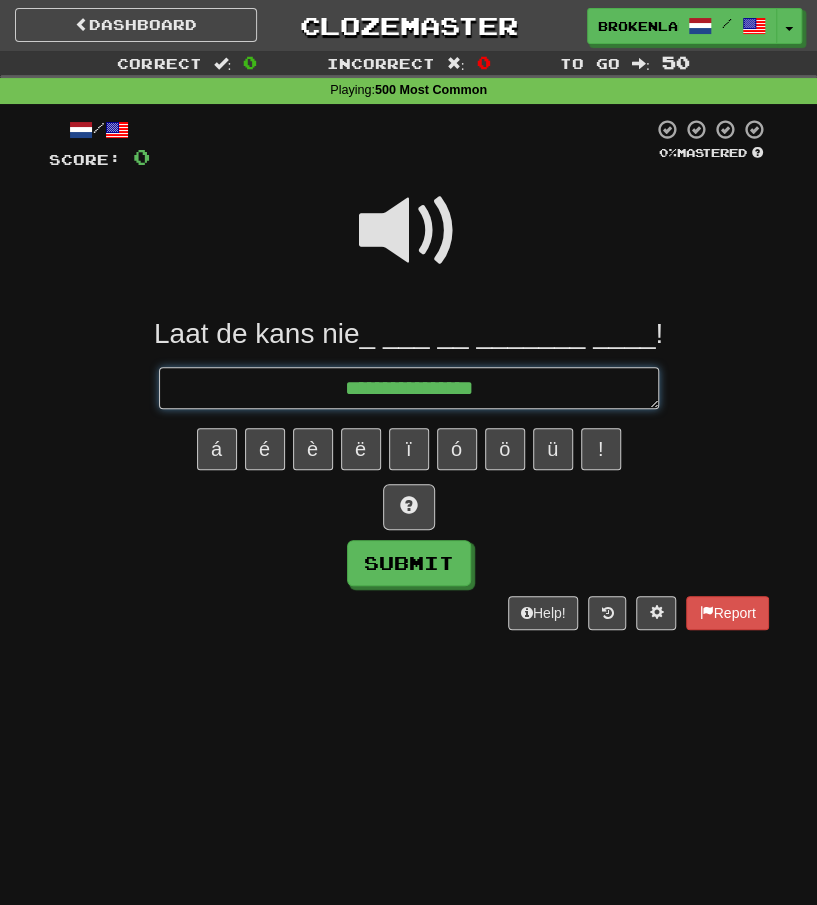 type on "**********" 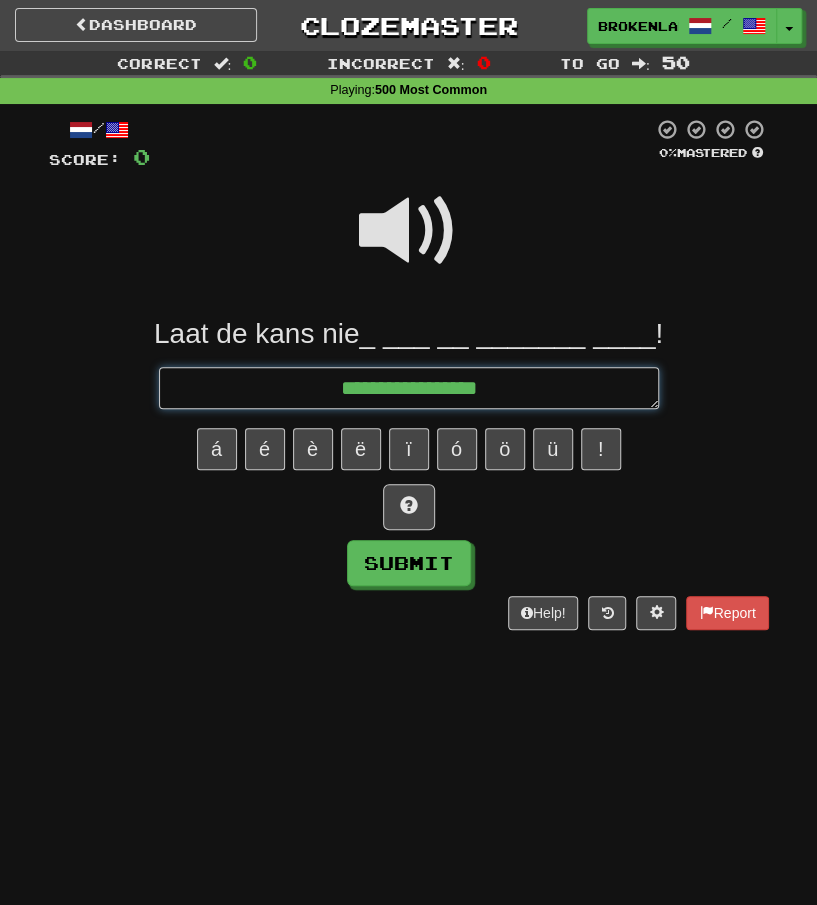 type on "*" 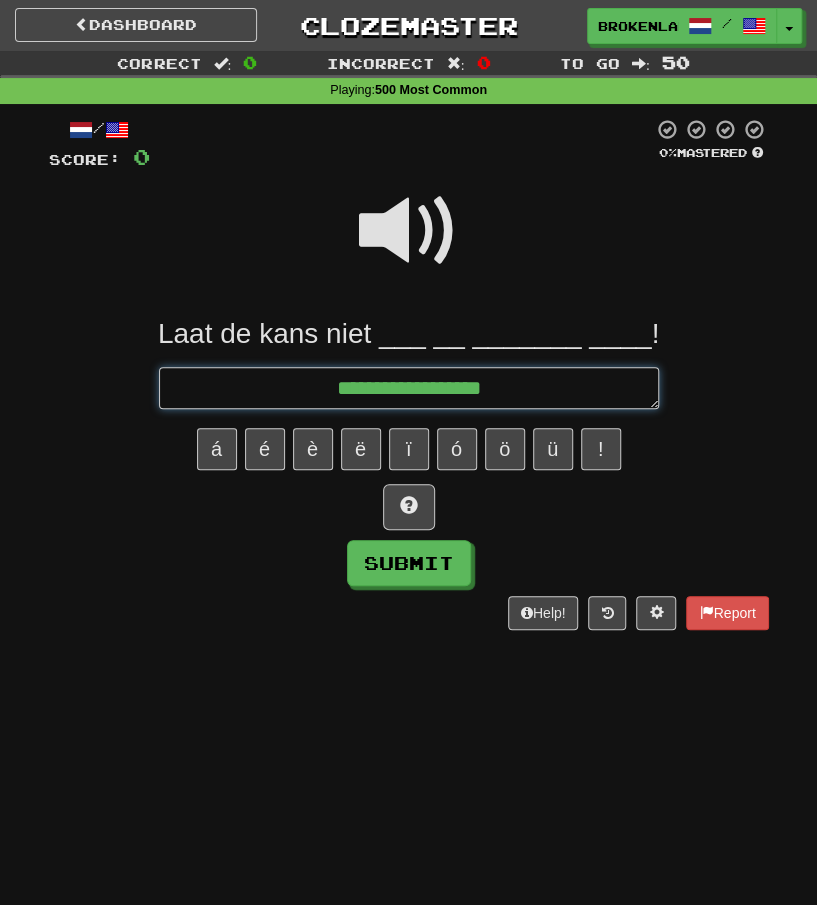 type on "*" 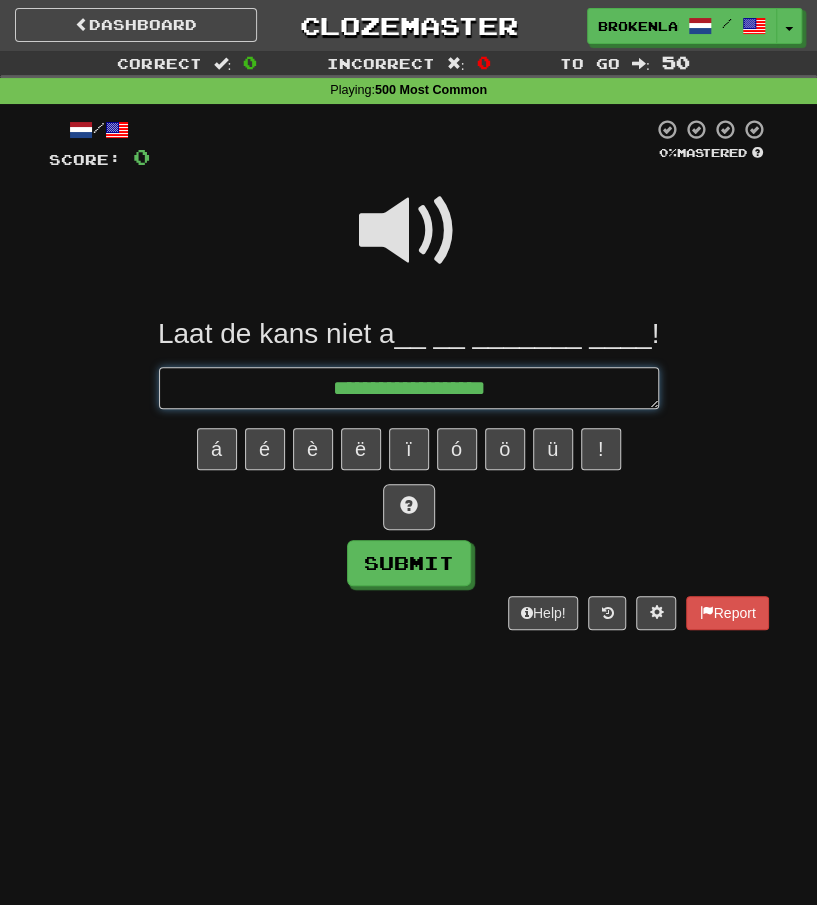 type on "*" 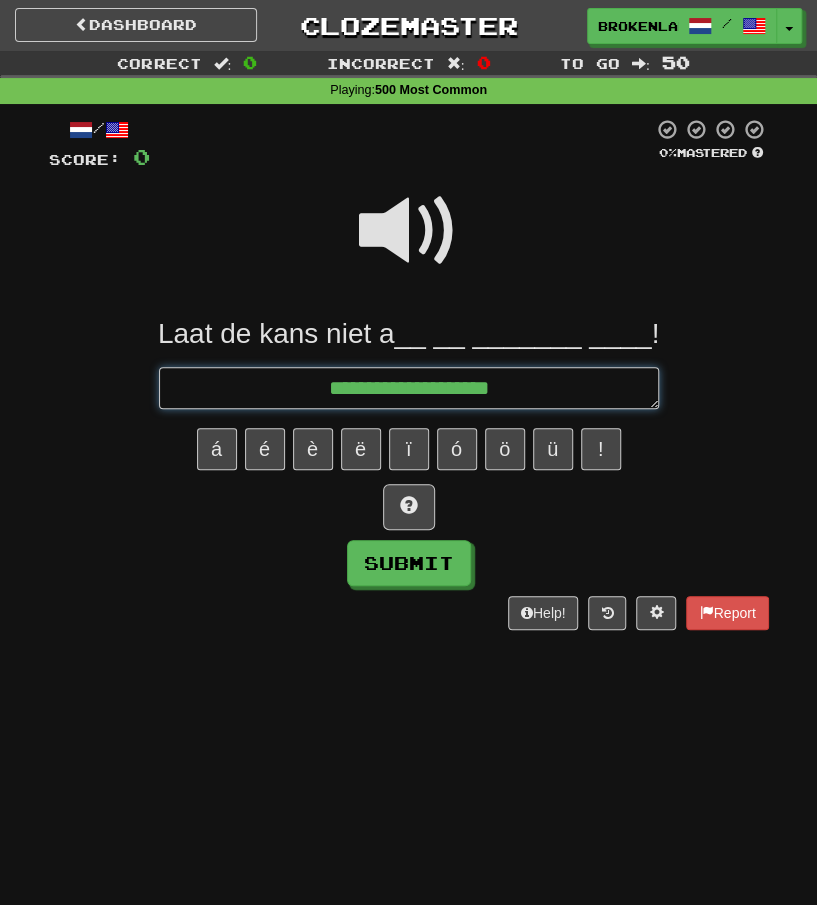 type on "*" 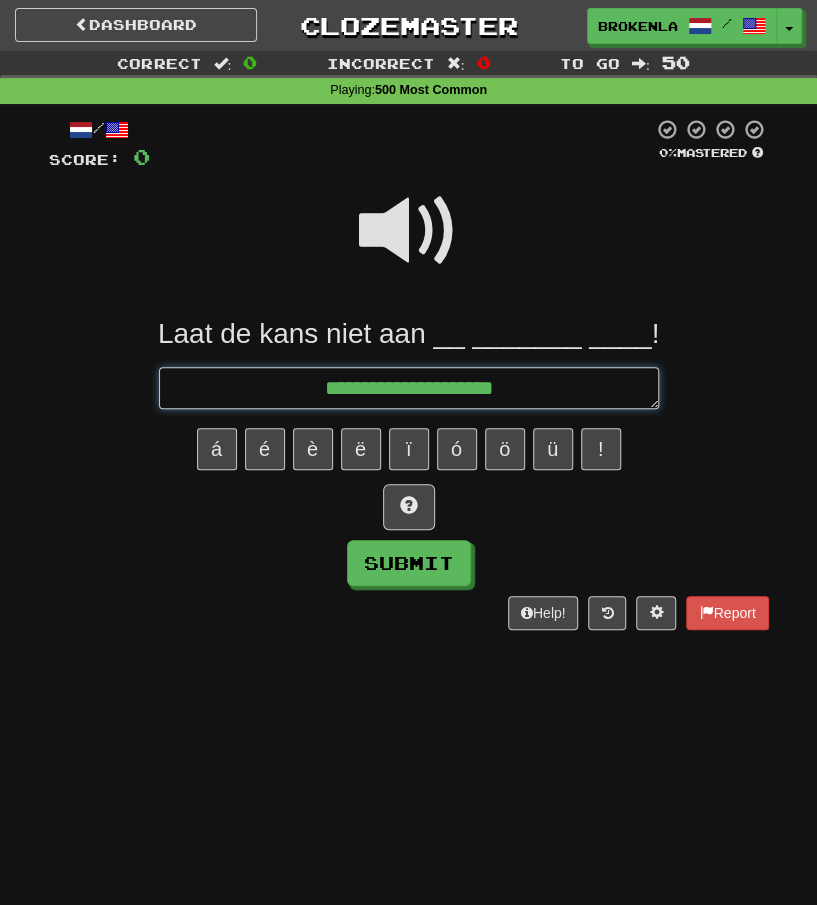 type on "*" 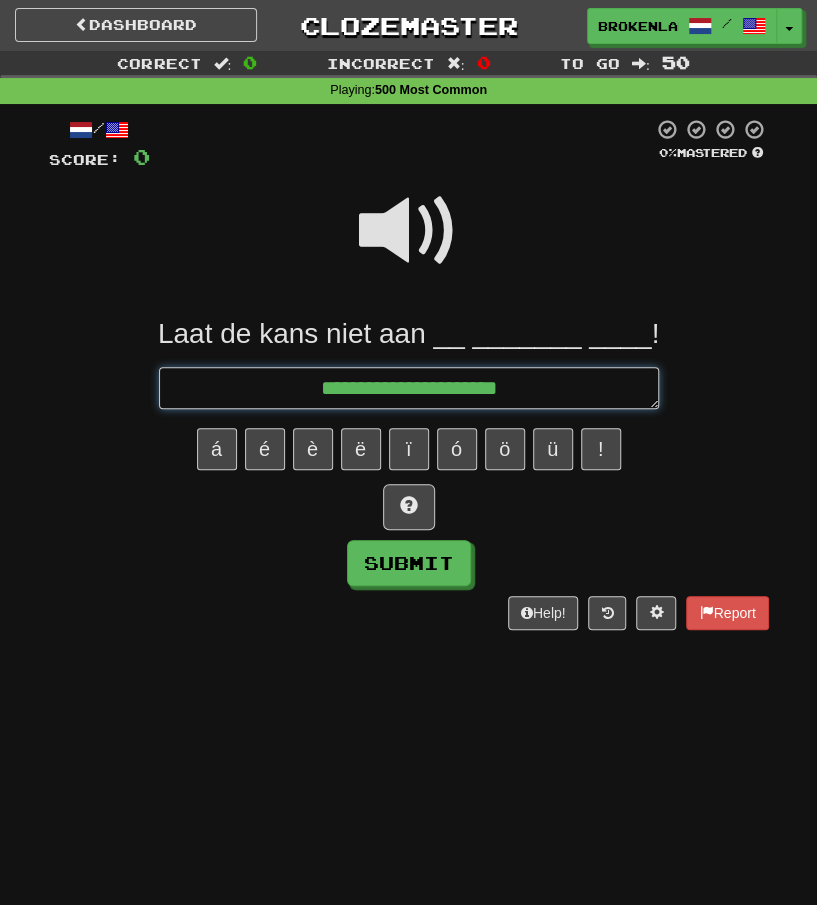 type on "*" 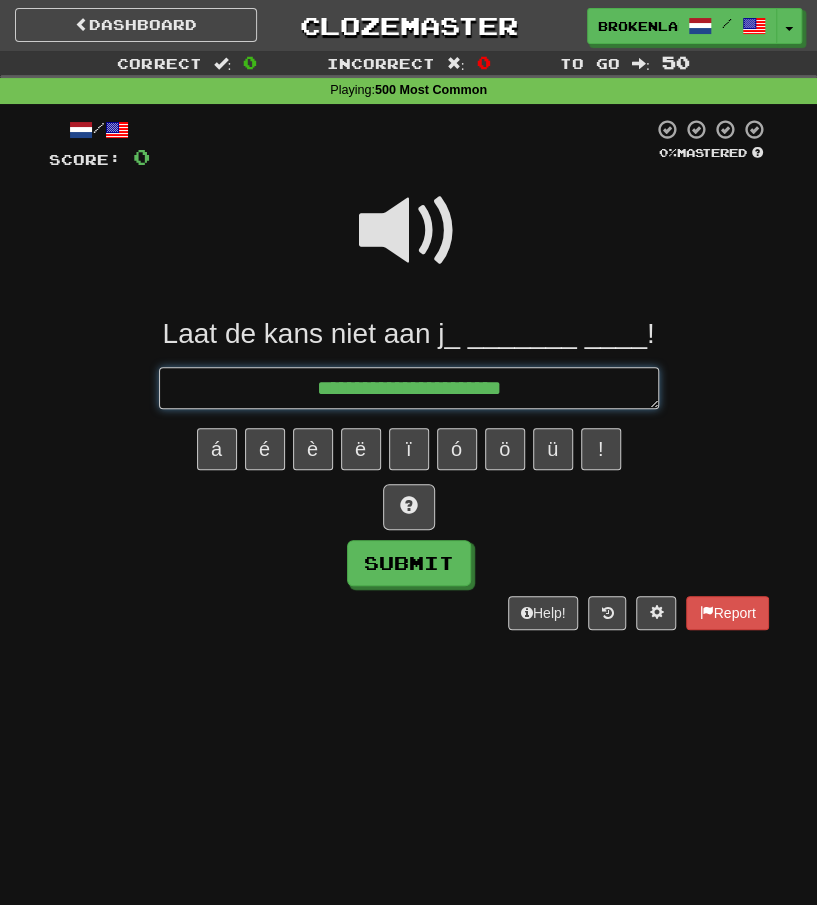 type on "*" 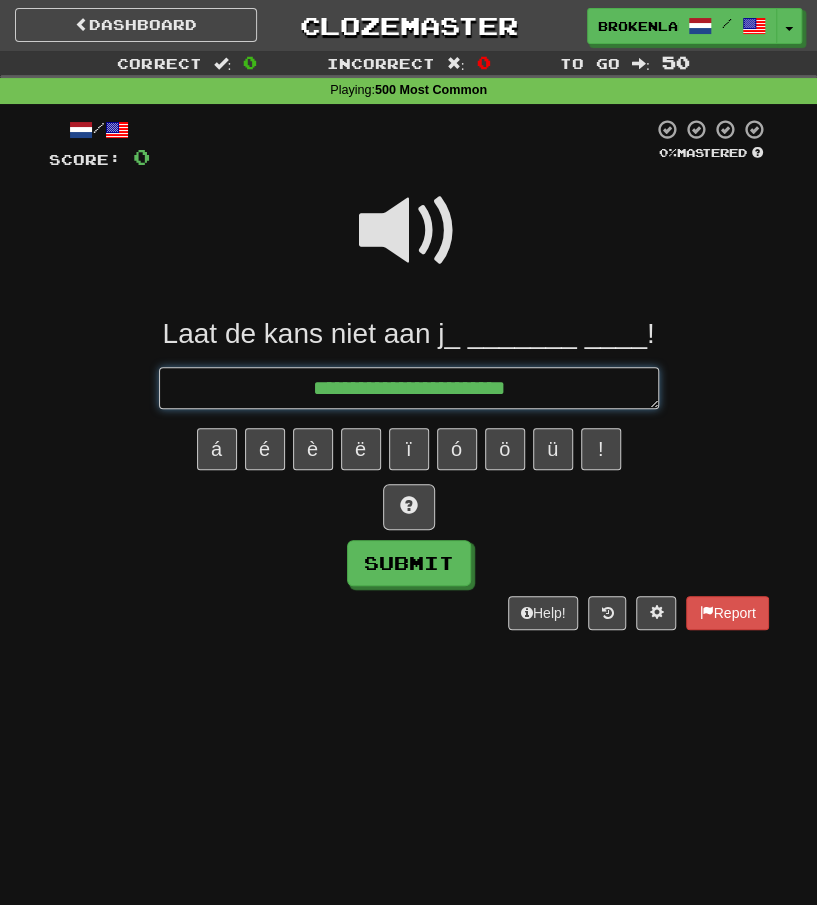 type on "*" 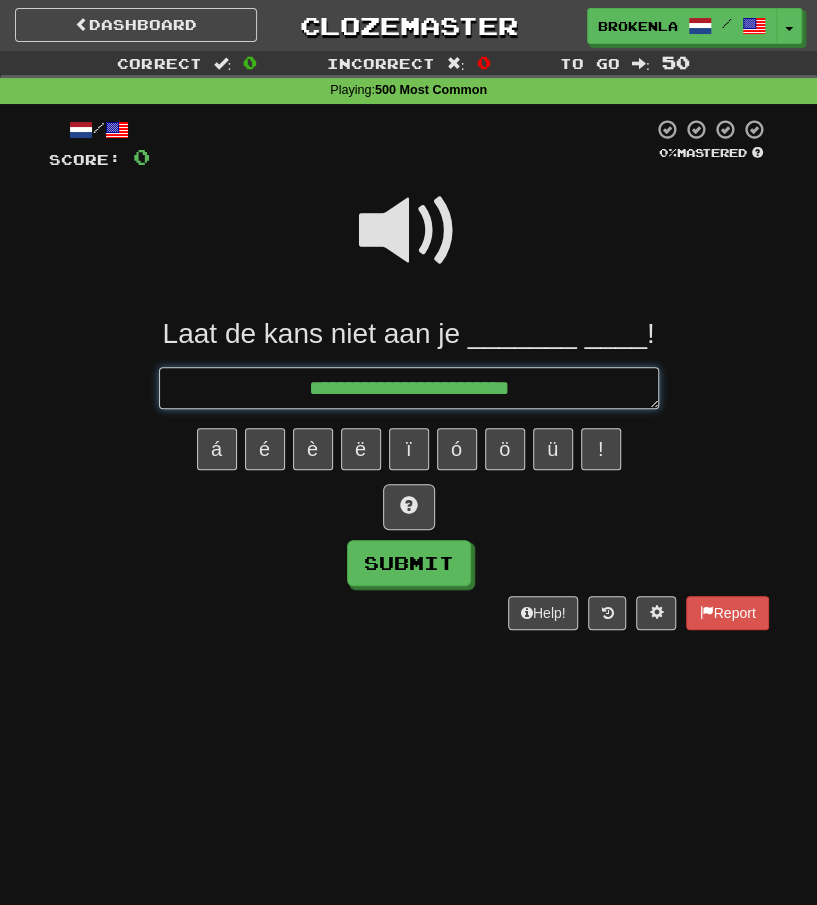 type on "*" 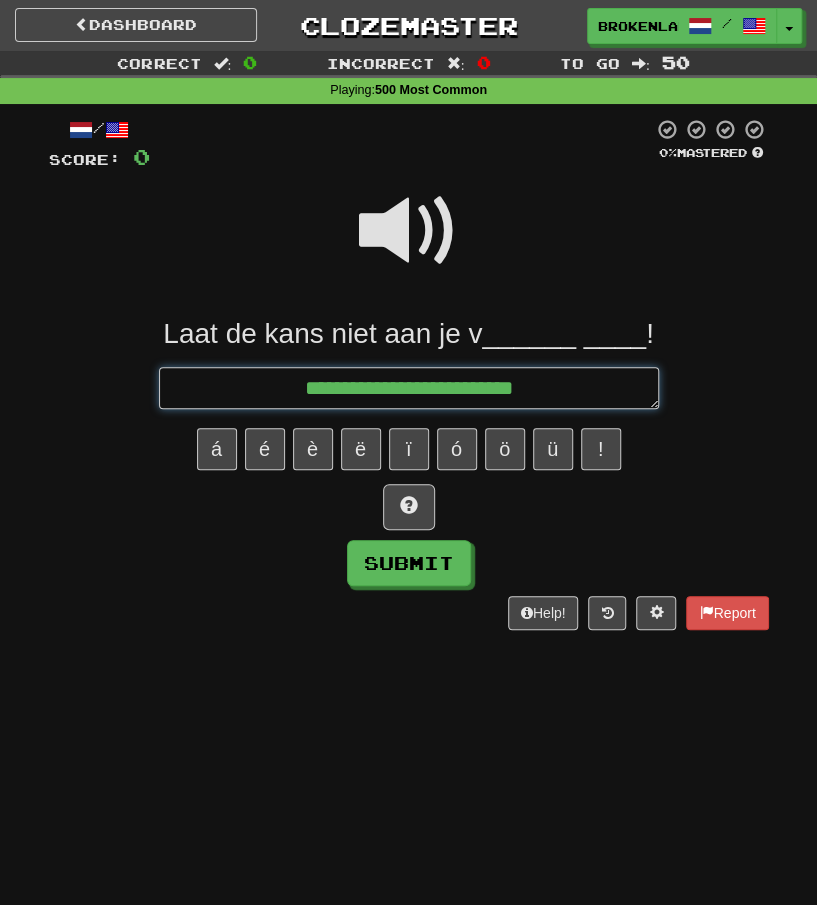 type on "*" 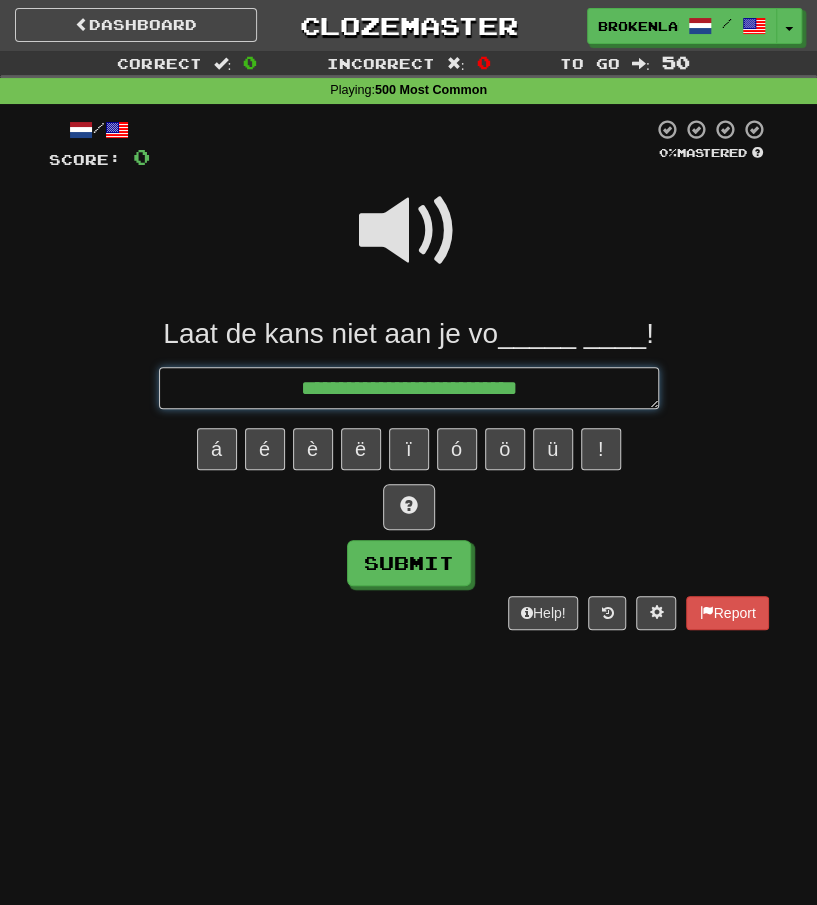 type on "*" 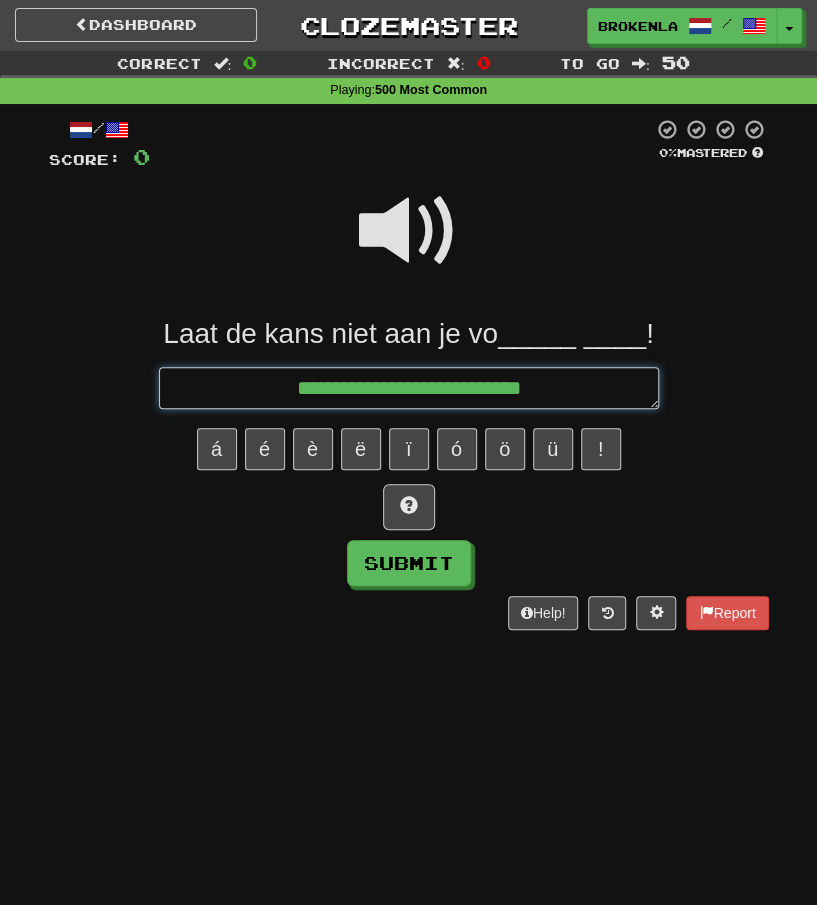 type on "**********" 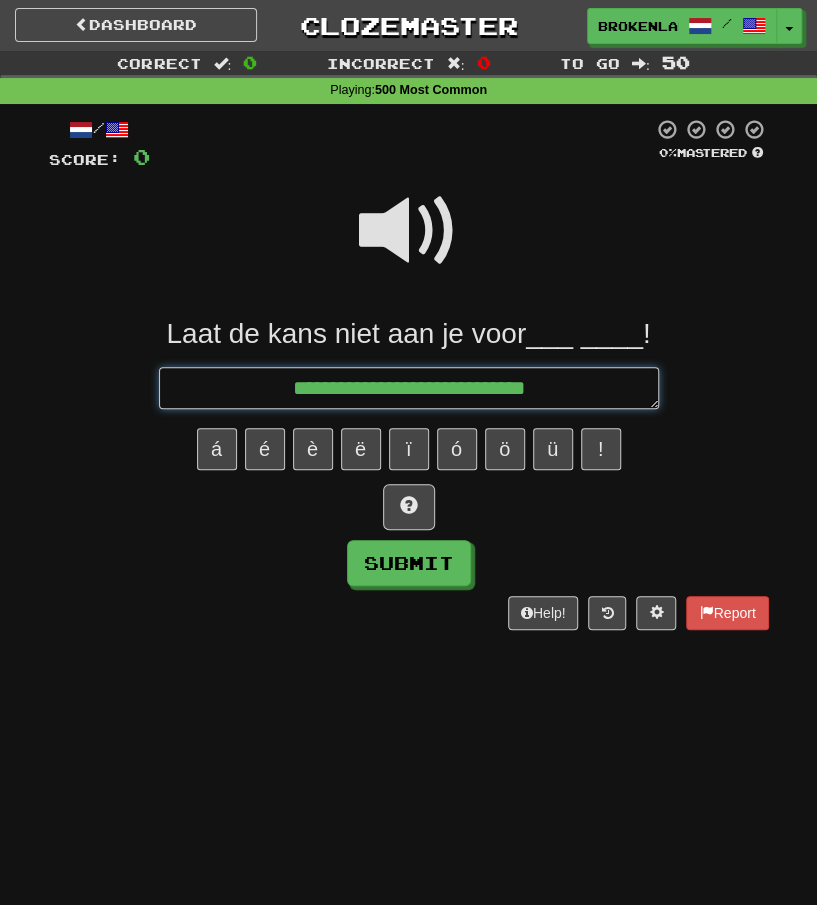 type on "*" 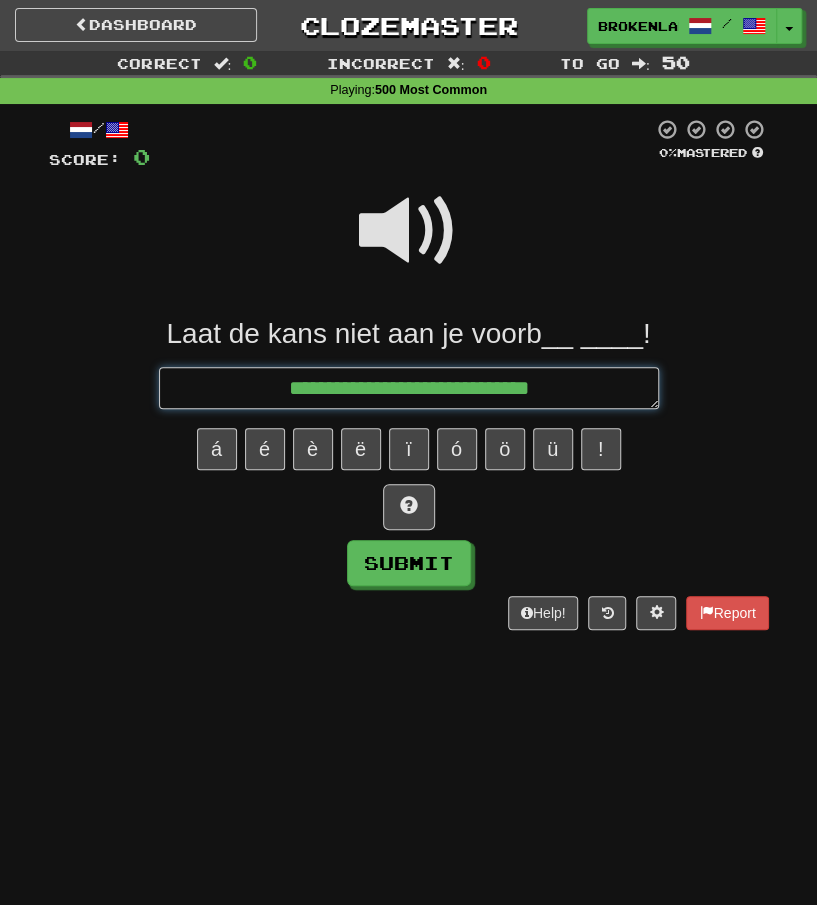 type on "*" 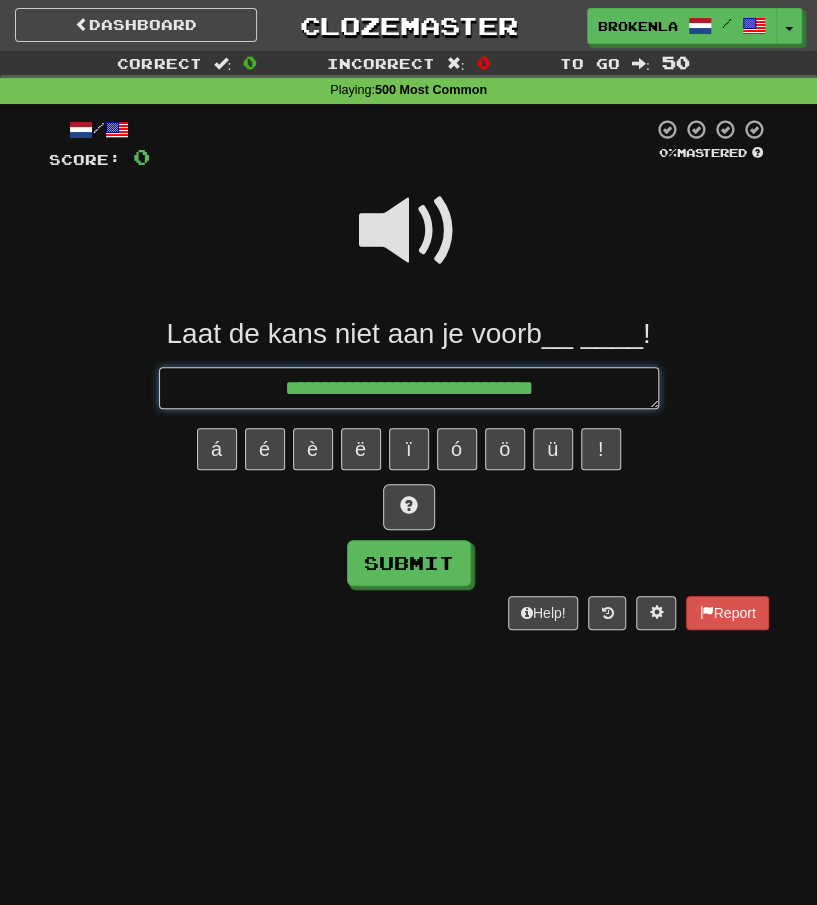 type on "*" 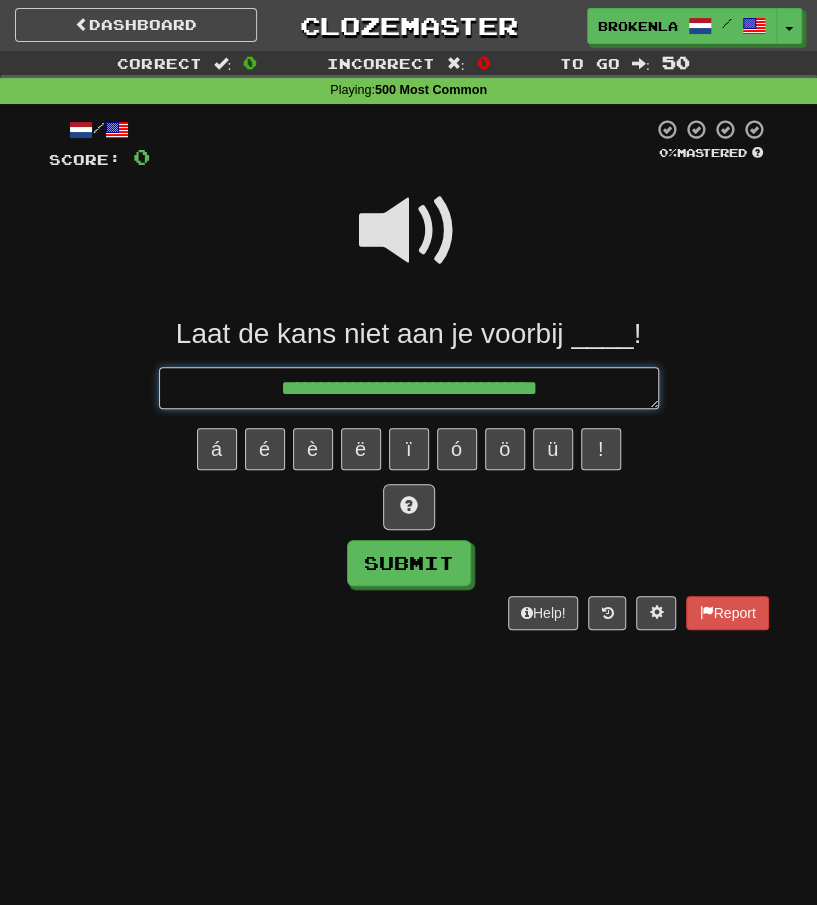 type on "*" 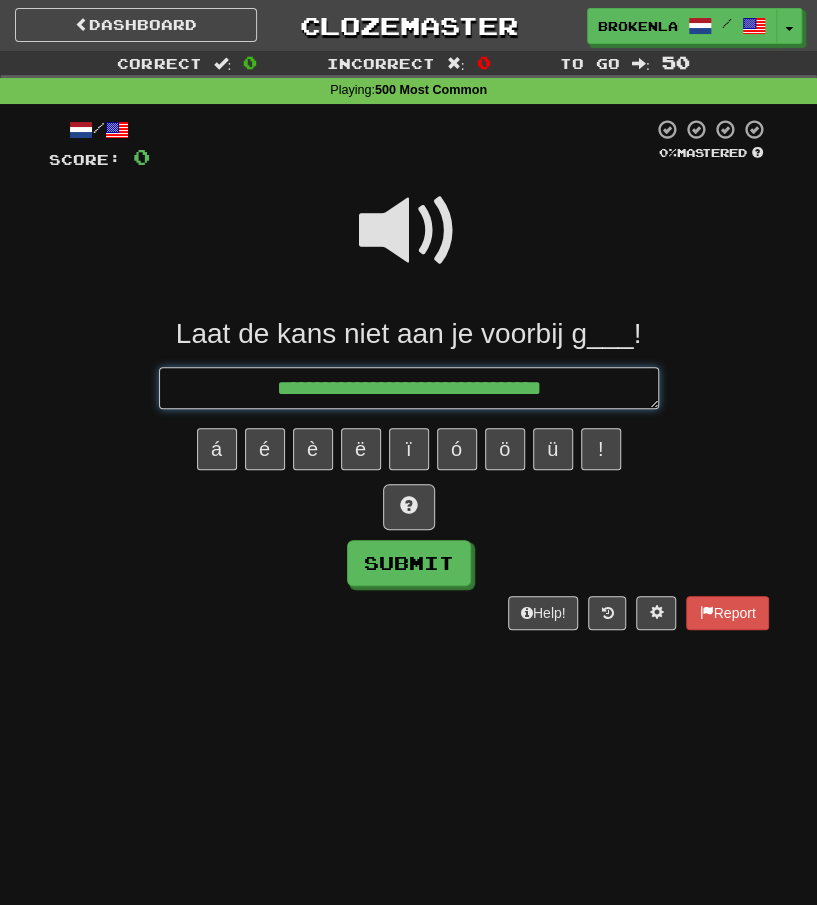 type on "*" 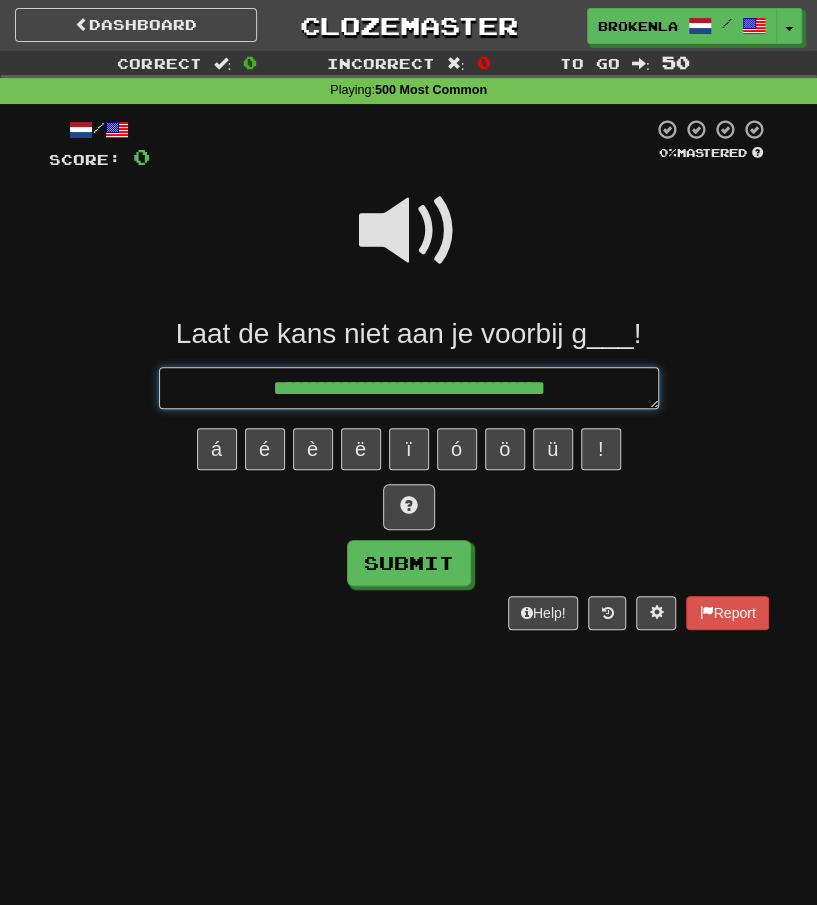 type on "*" 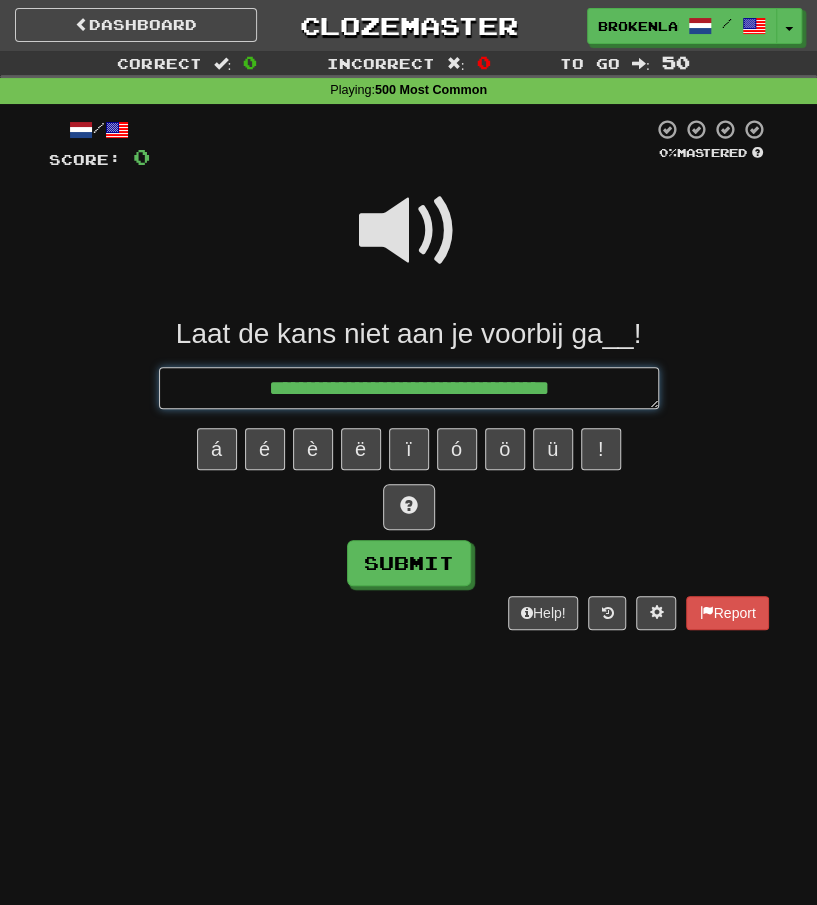 type on "*" 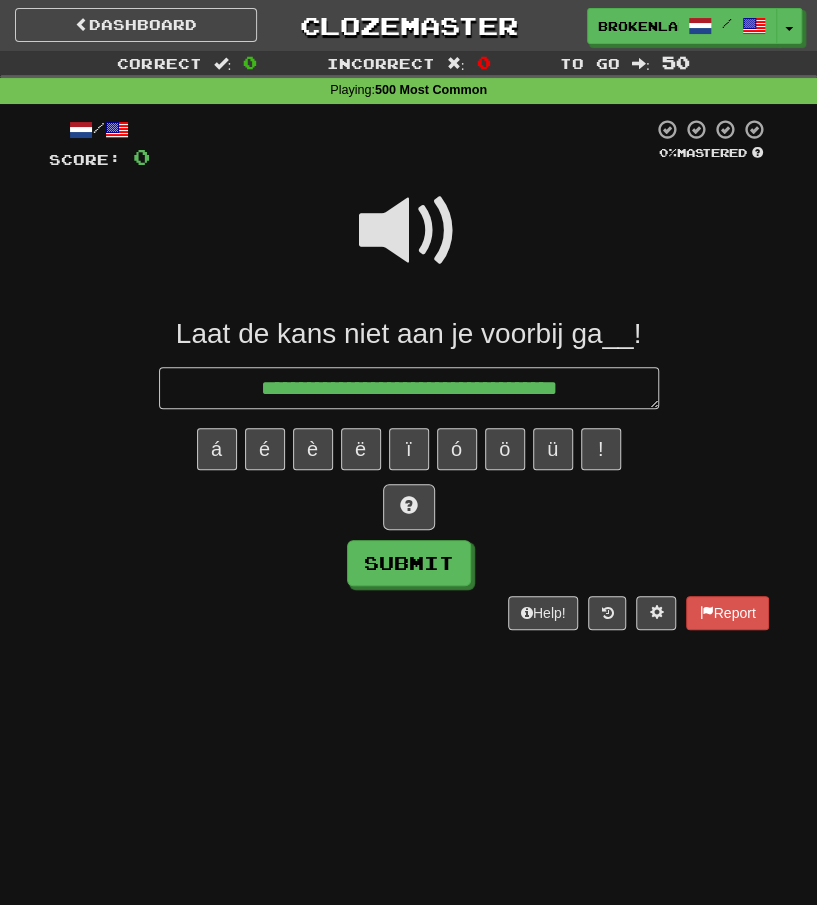 type on "*" 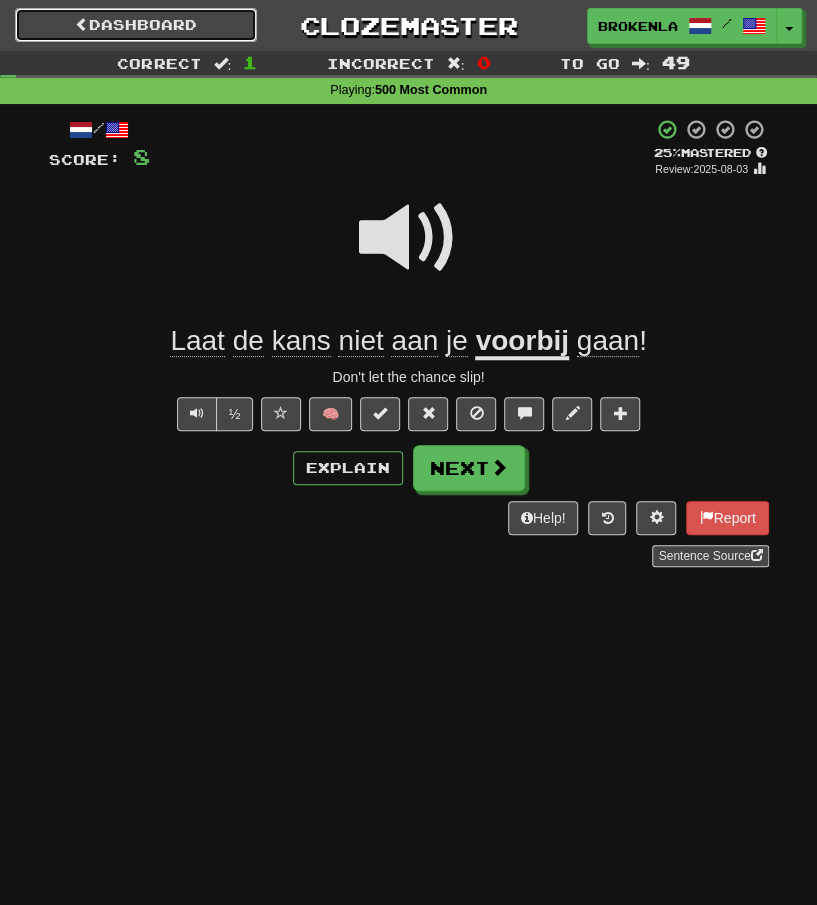 click on "Dashboard" at bounding box center [136, 25] 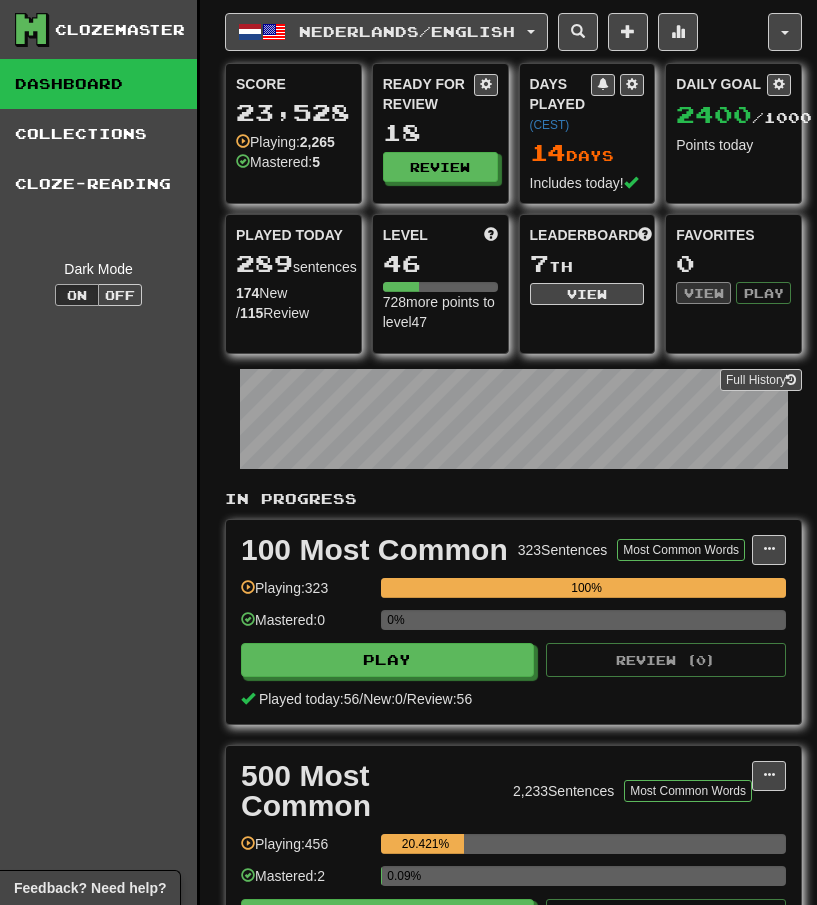 scroll, scrollTop: 0, scrollLeft: 0, axis: both 